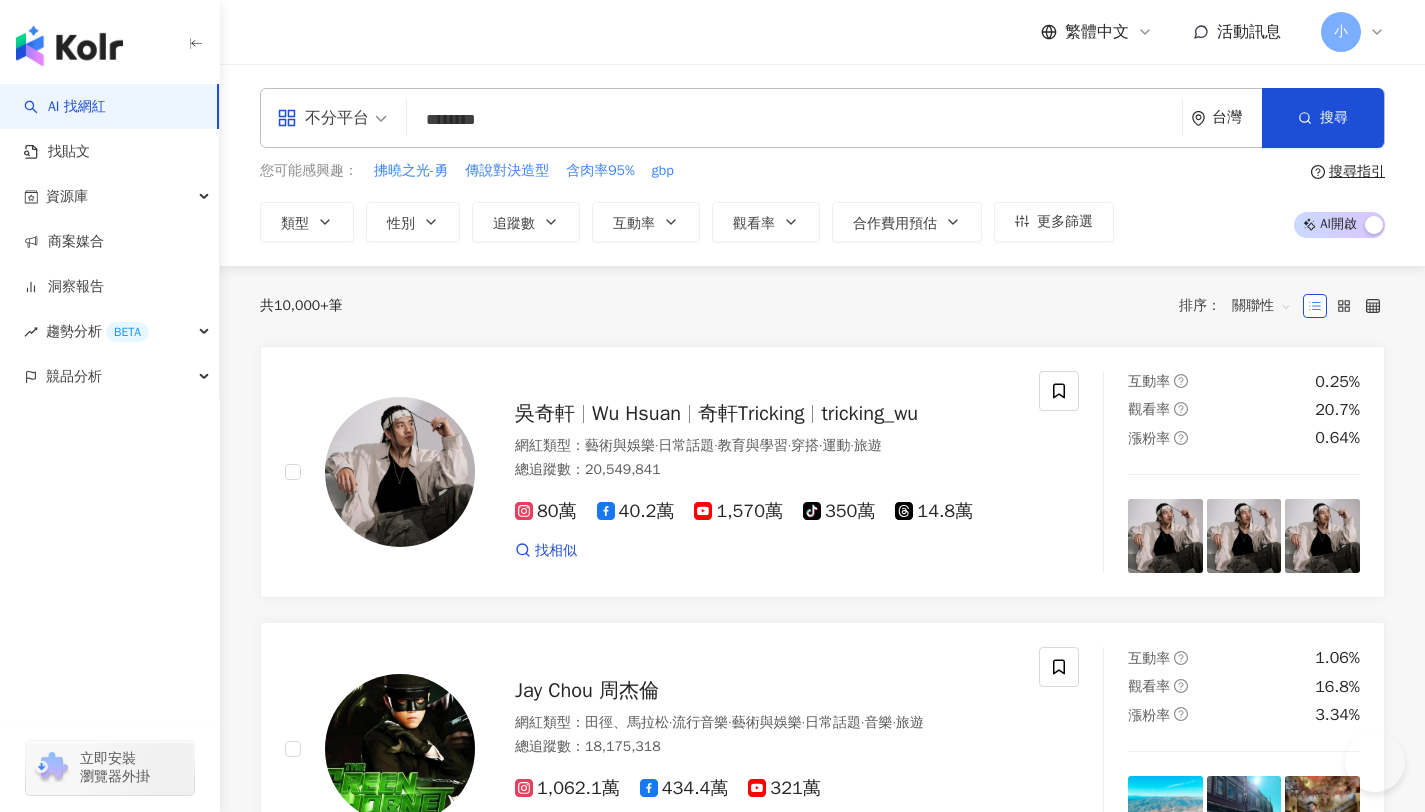 scroll, scrollTop: 0, scrollLeft: 0, axis: both 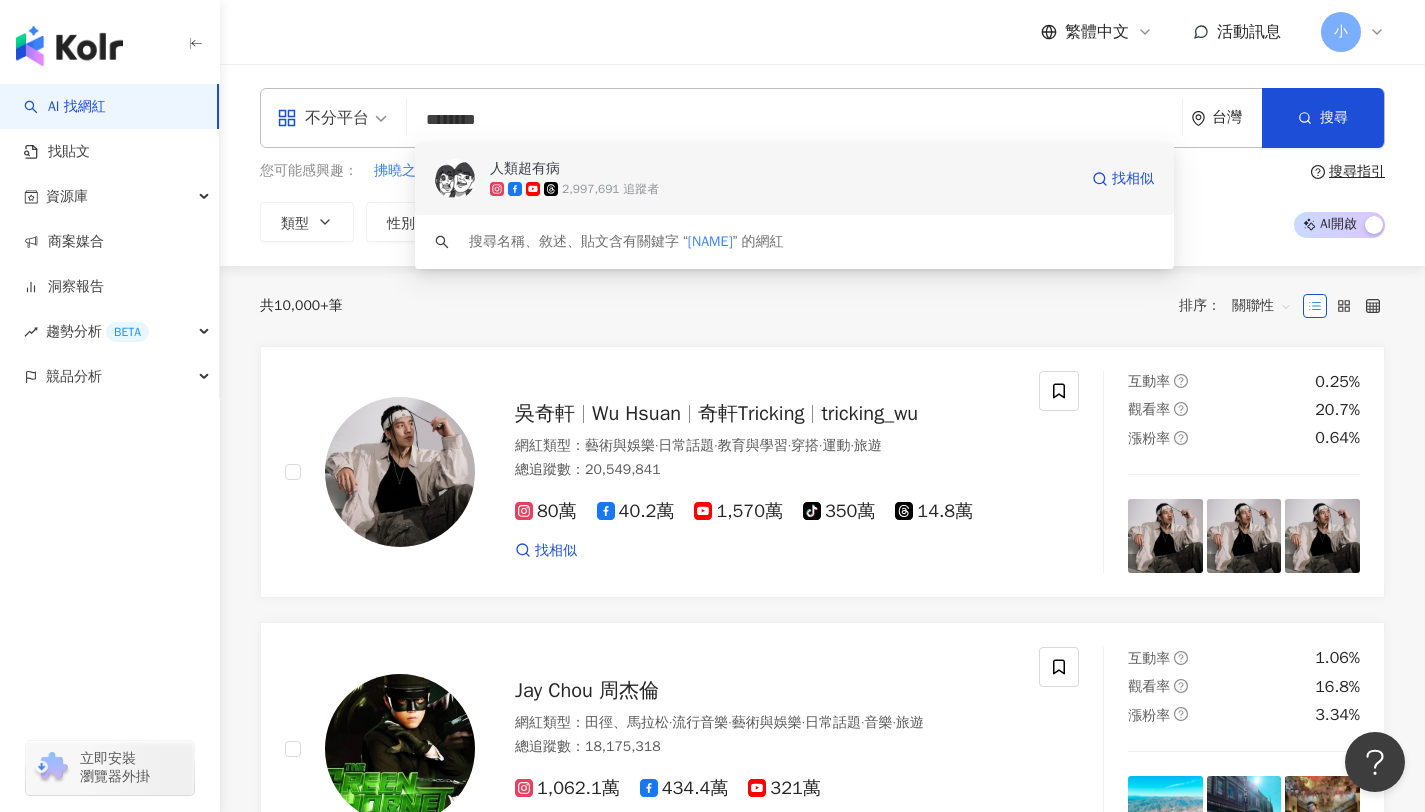 click on "2,997,691   追蹤者" at bounding box center (783, 189) 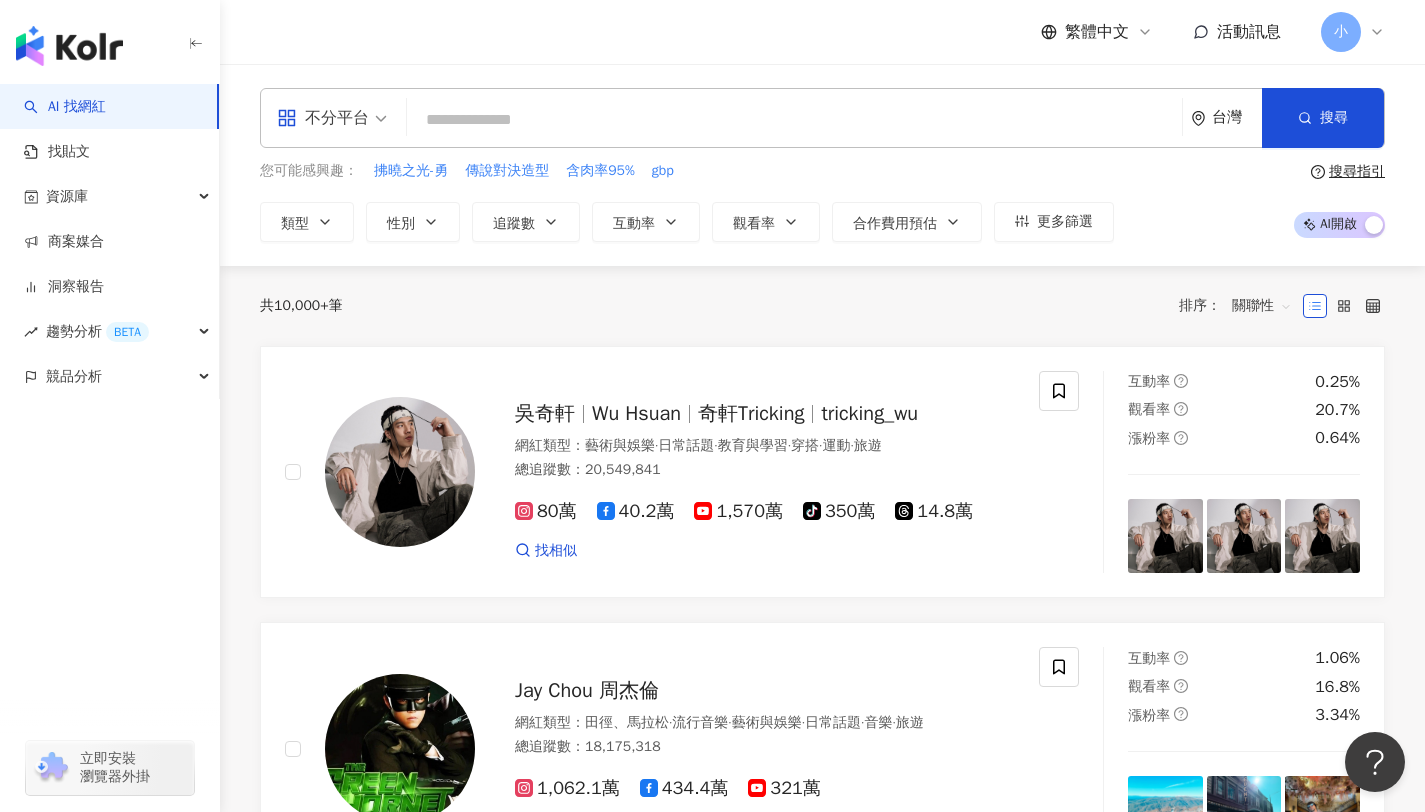 click at bounding box center [794, 120] 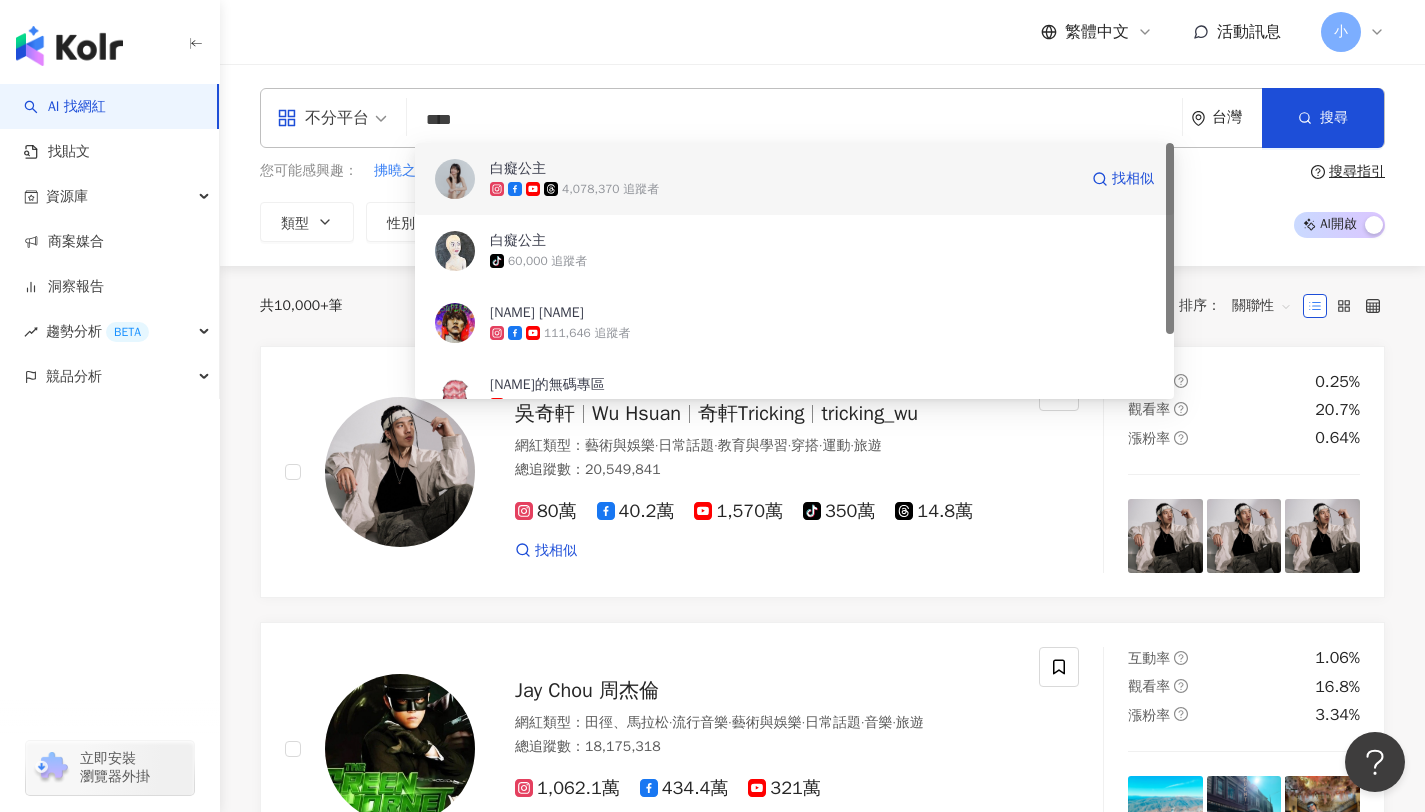 click on "4,078,370   追蹤者" at bounding box center [610, 189] 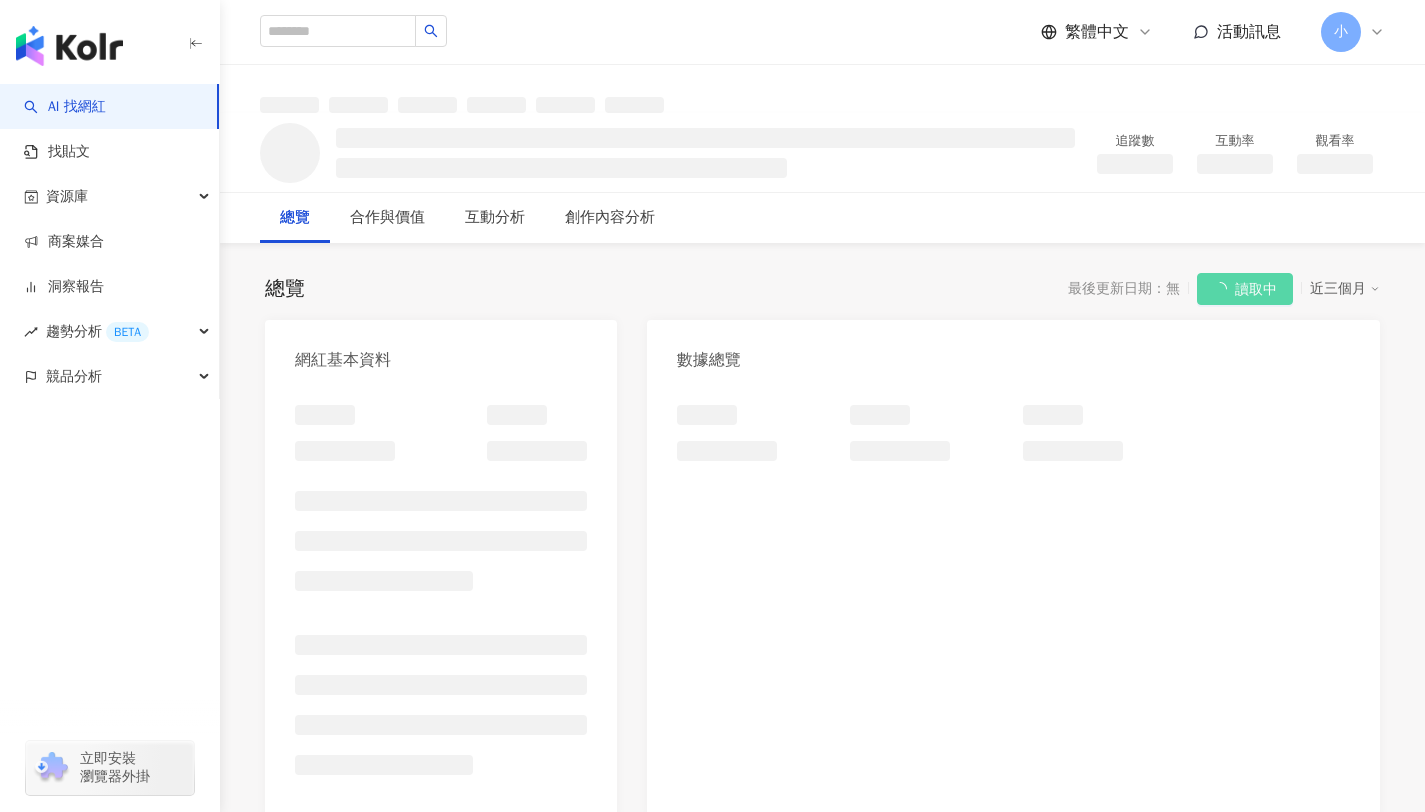 scroll, scrollTop: 0, scrollLeft: 0, axis: both 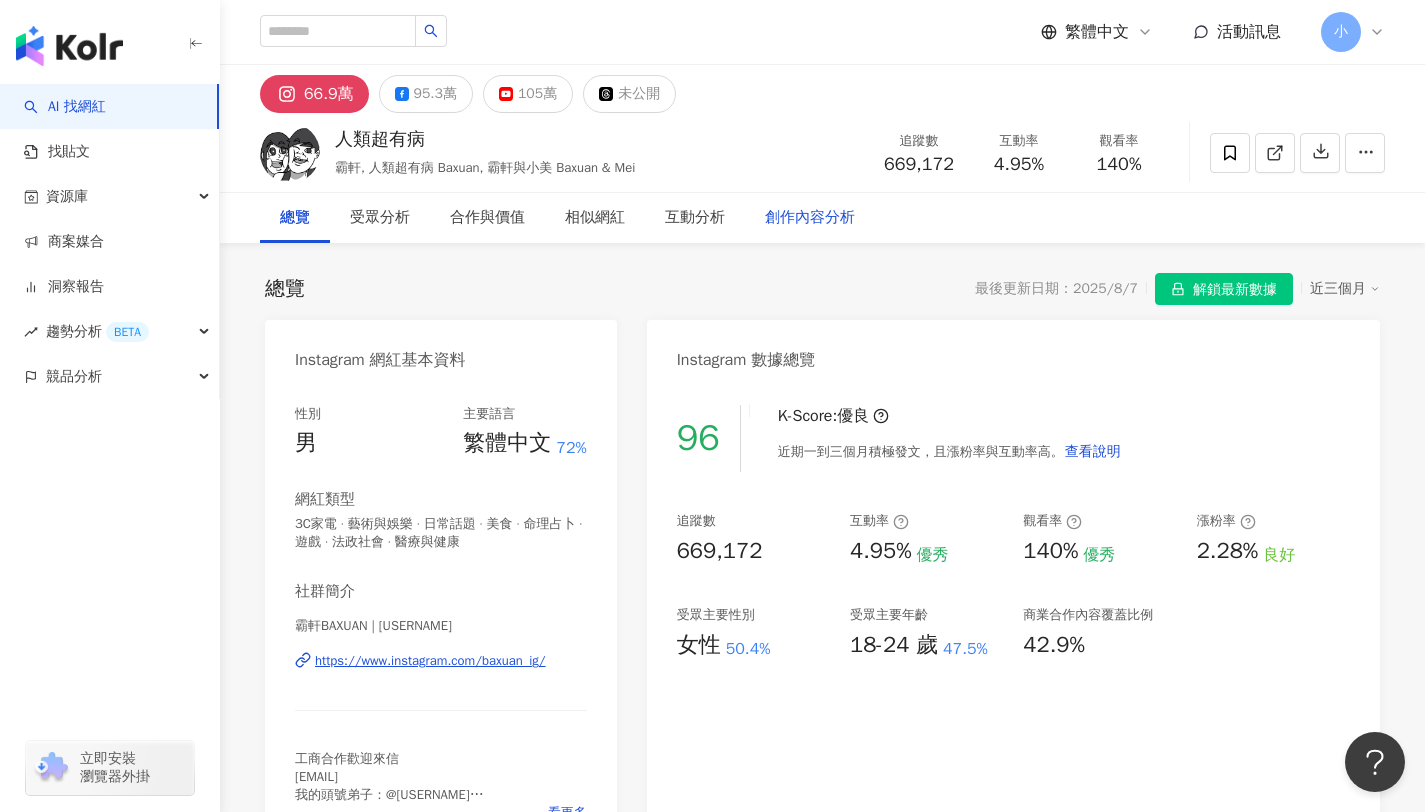 click on "創作內容分析" at bounding box center (810, 218) 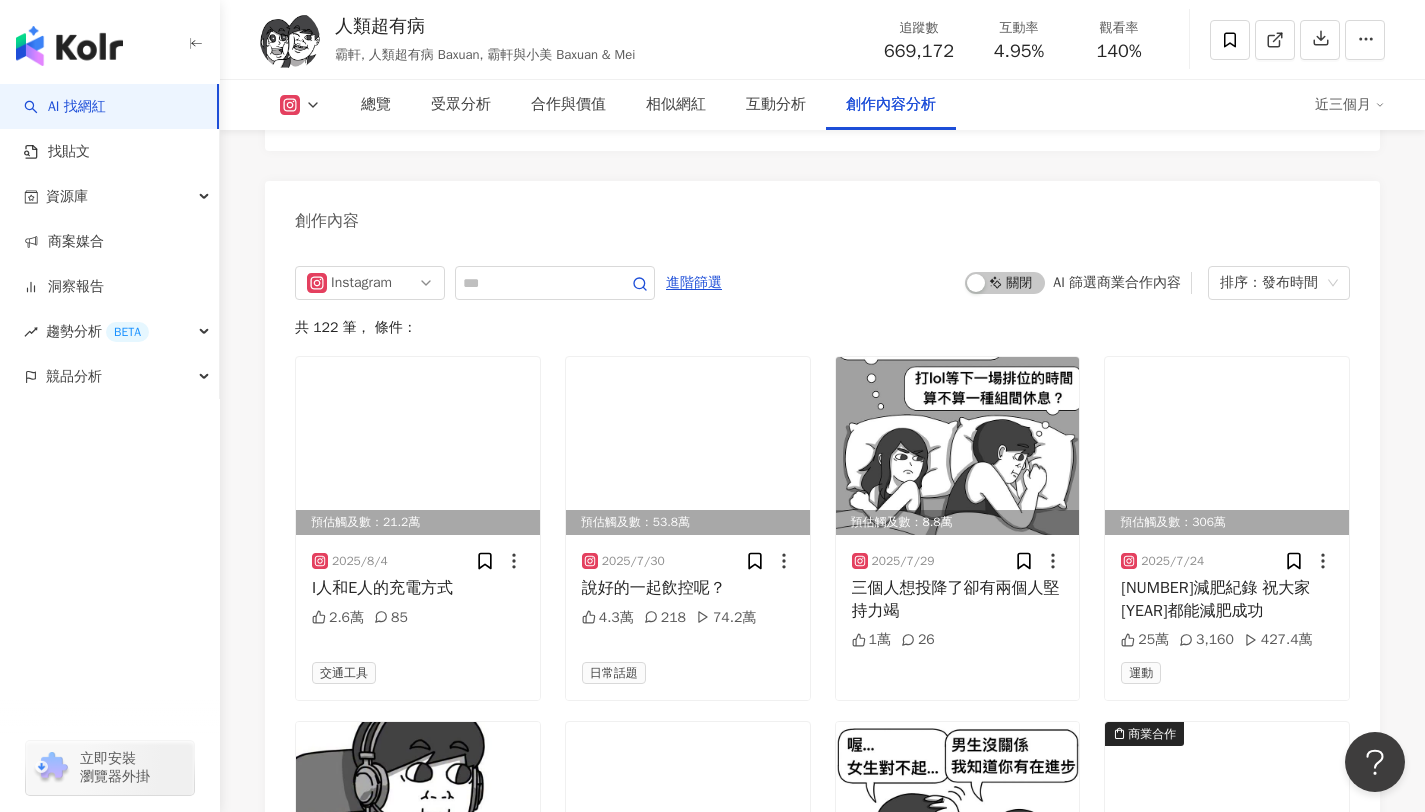 scroll, scrollTop: 5563, scrollLeft: 0, axis: vertical 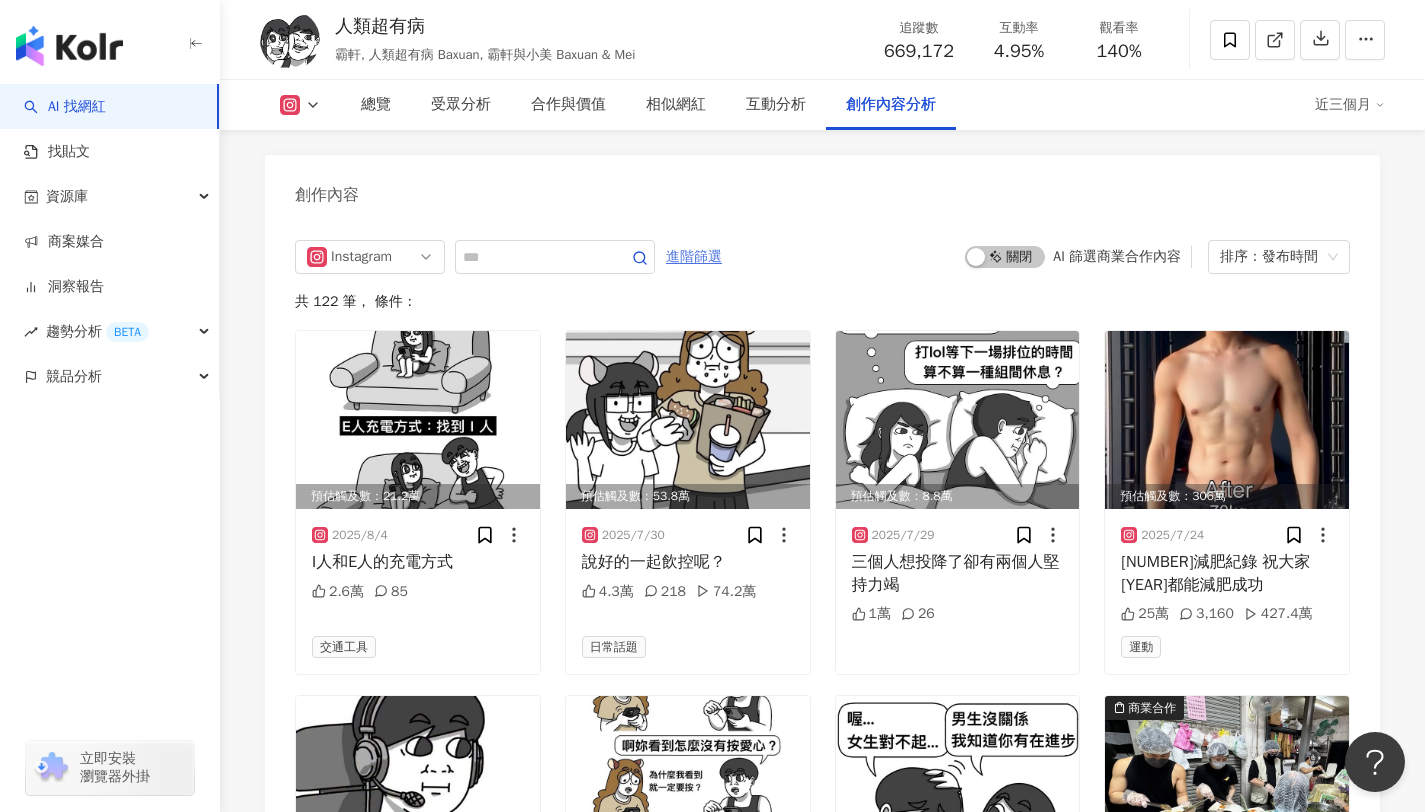click on "進階篩選" at bounding box center (694, 257) 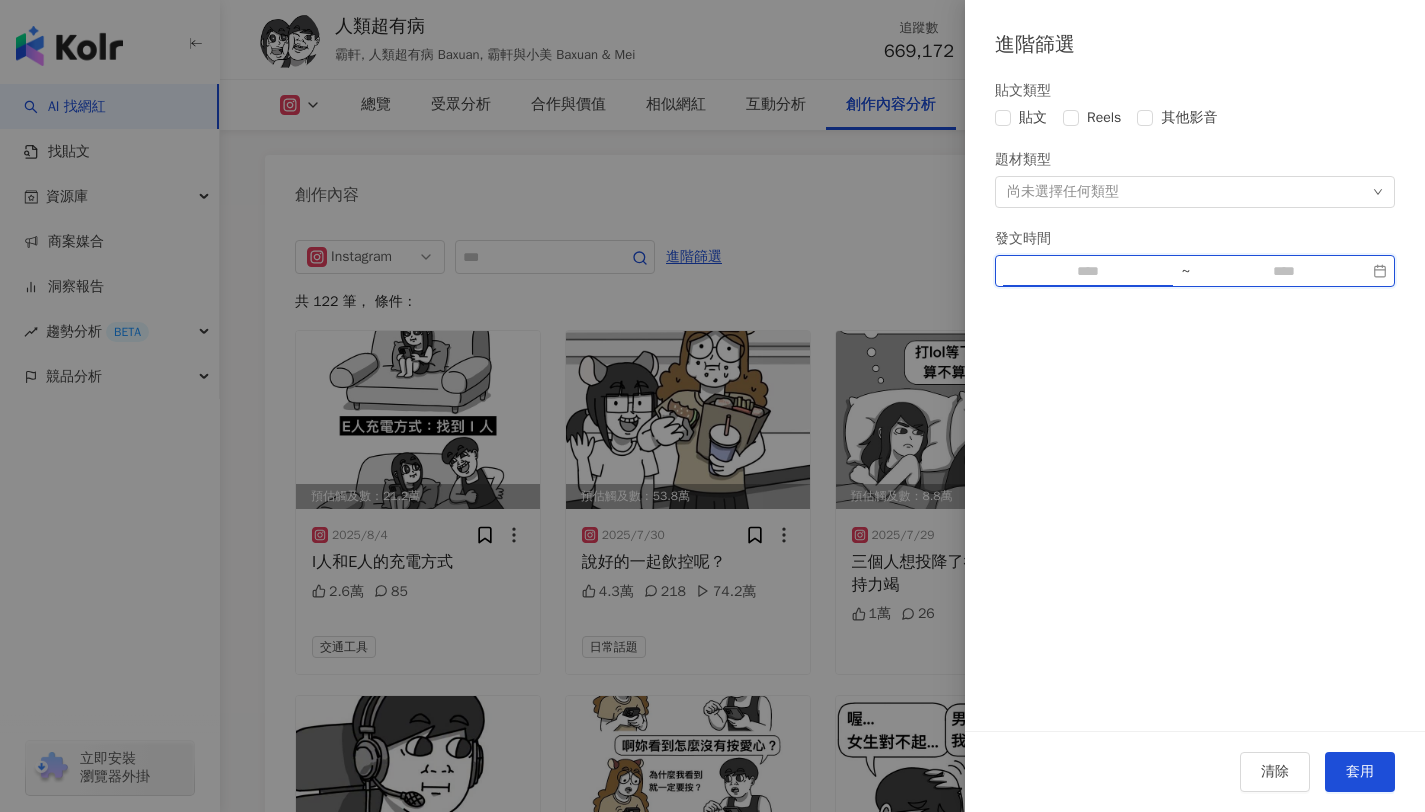click at bounding box center [1088, 271] 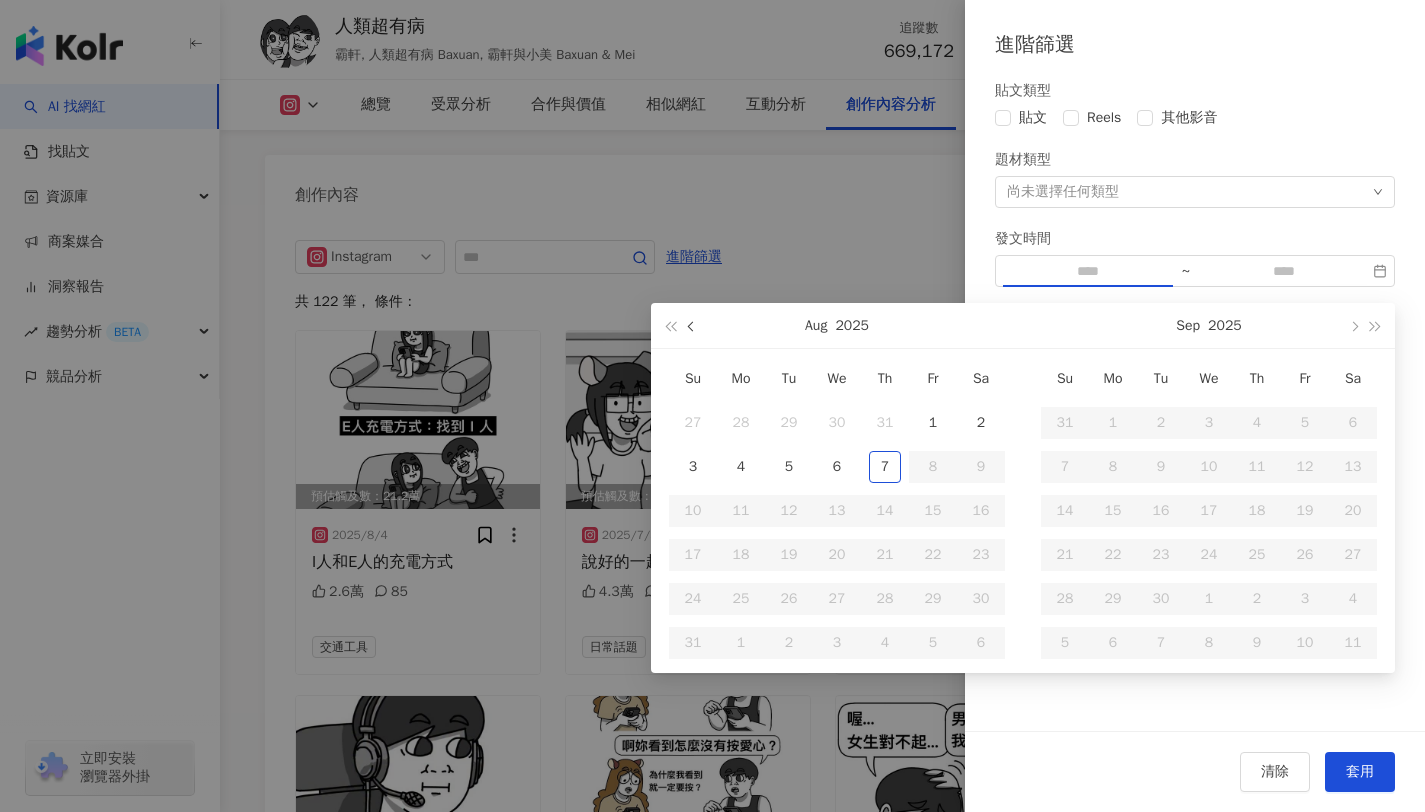 click at bounding box center (692, 325) 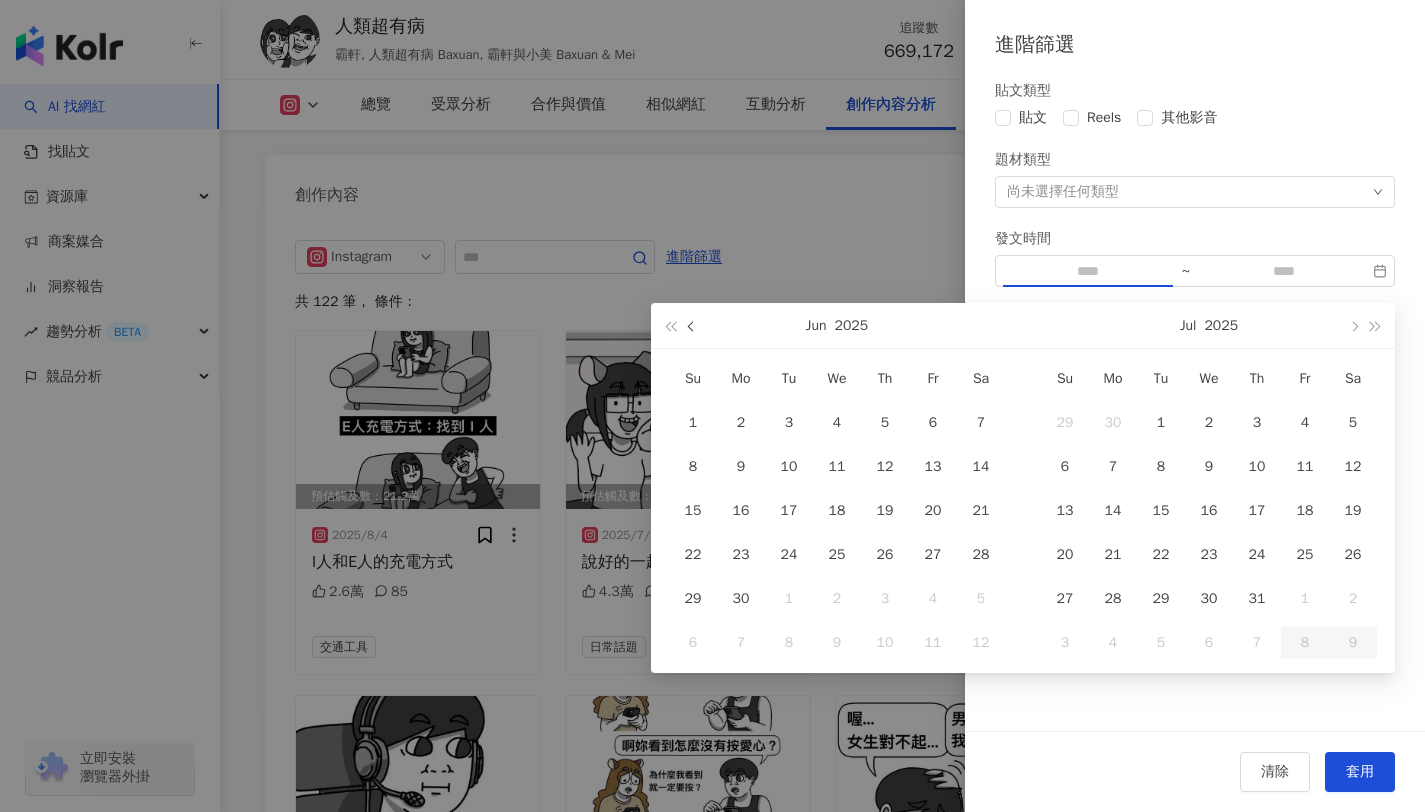 click at bounding box center [692, 325] 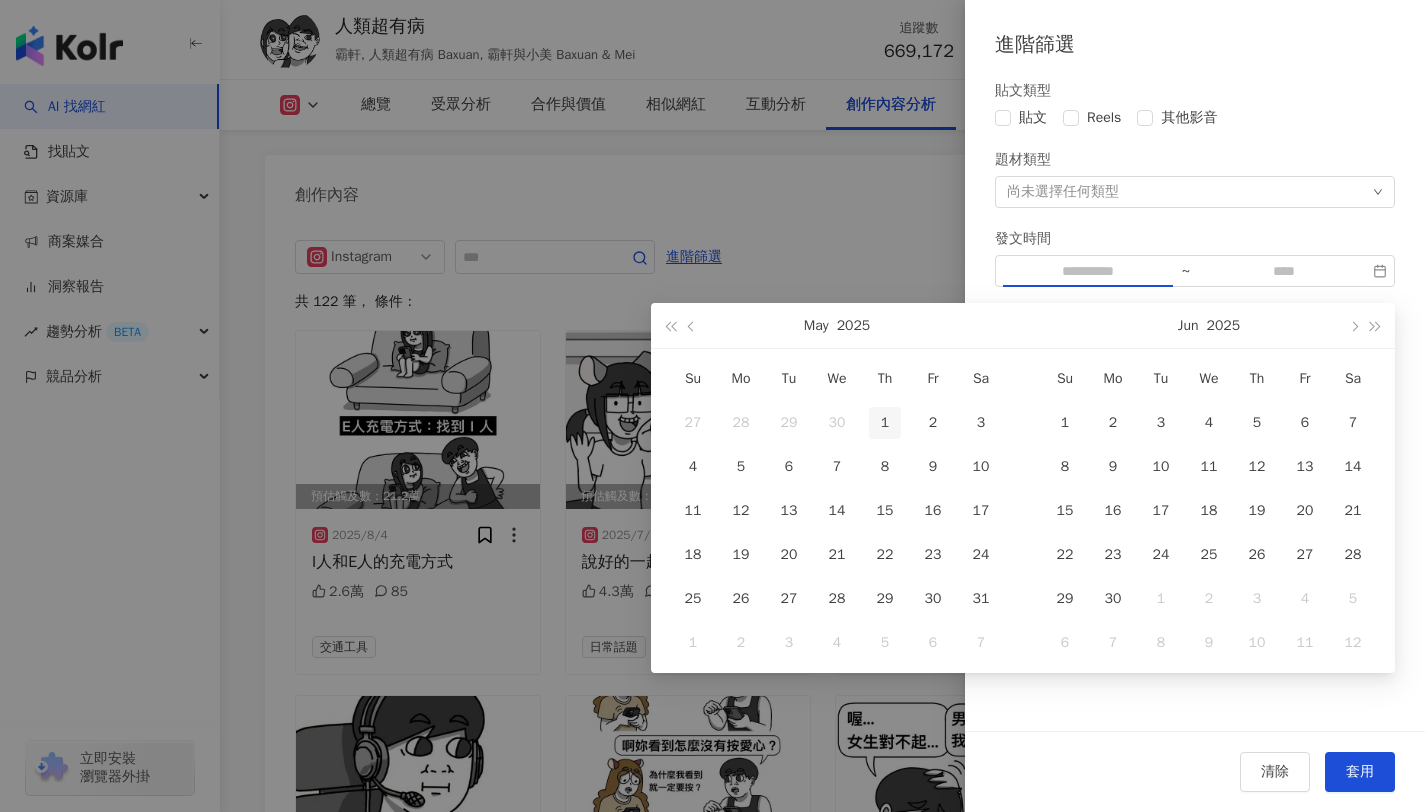 type on "**********" 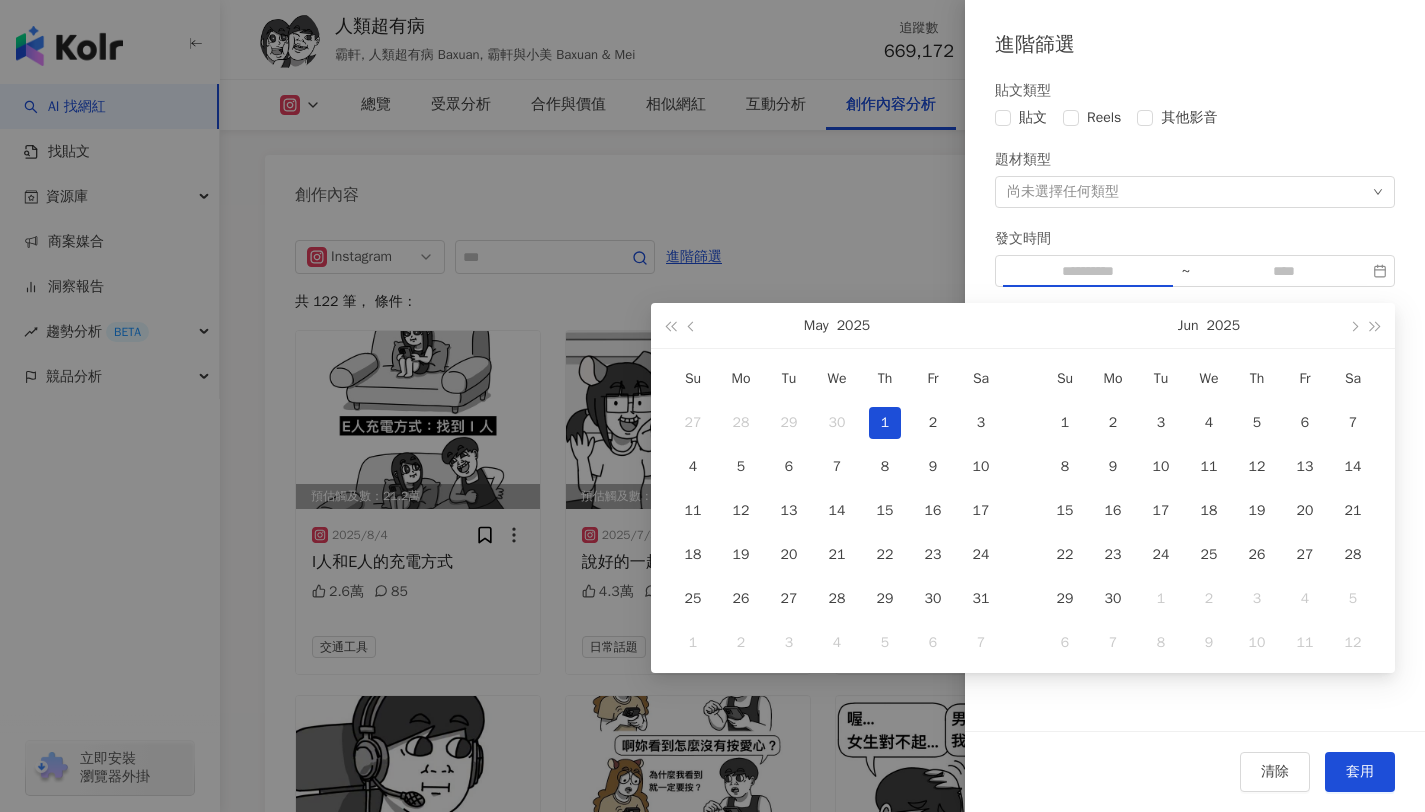click on "1" at bounding box center (885, 423) 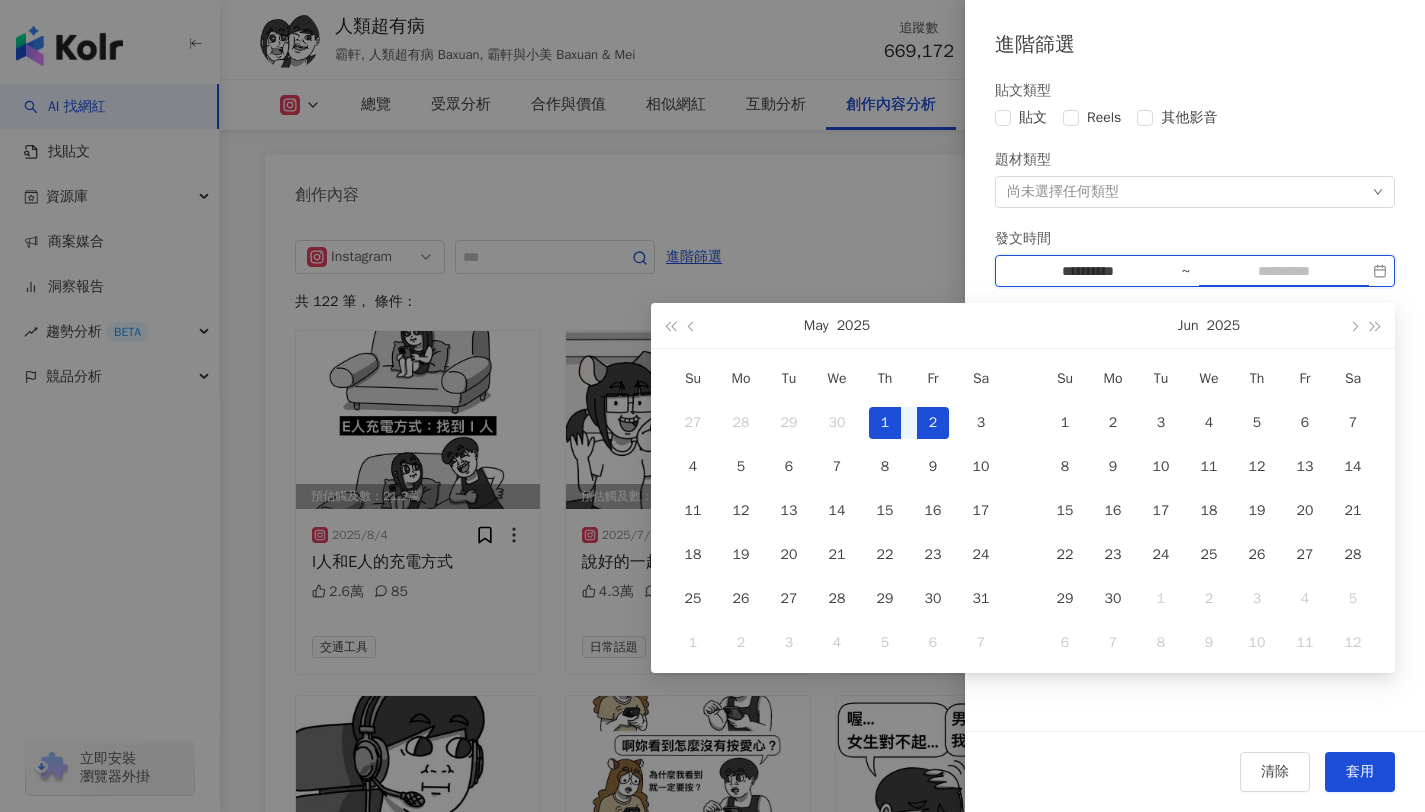 type on "**********" 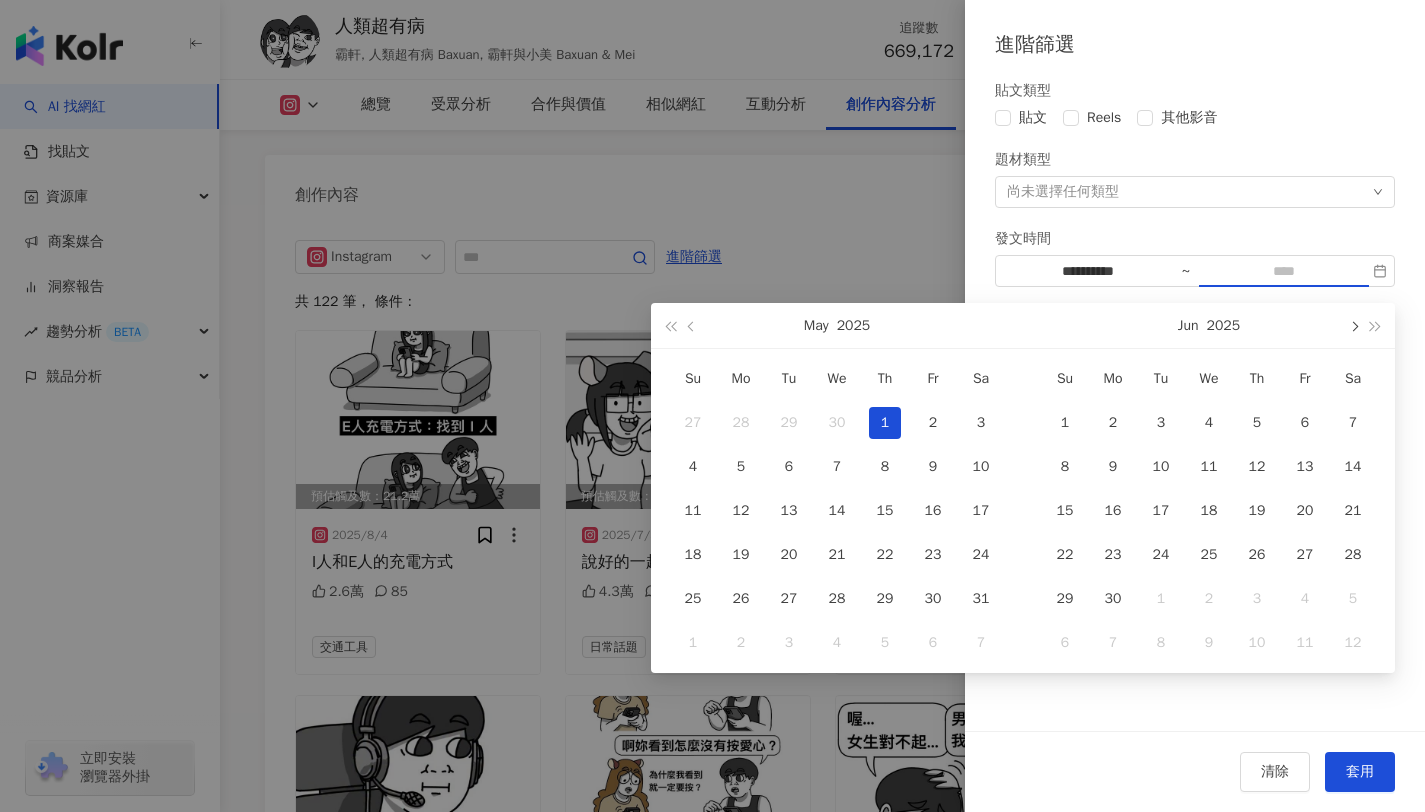 click at bounding box center (1353, 325) 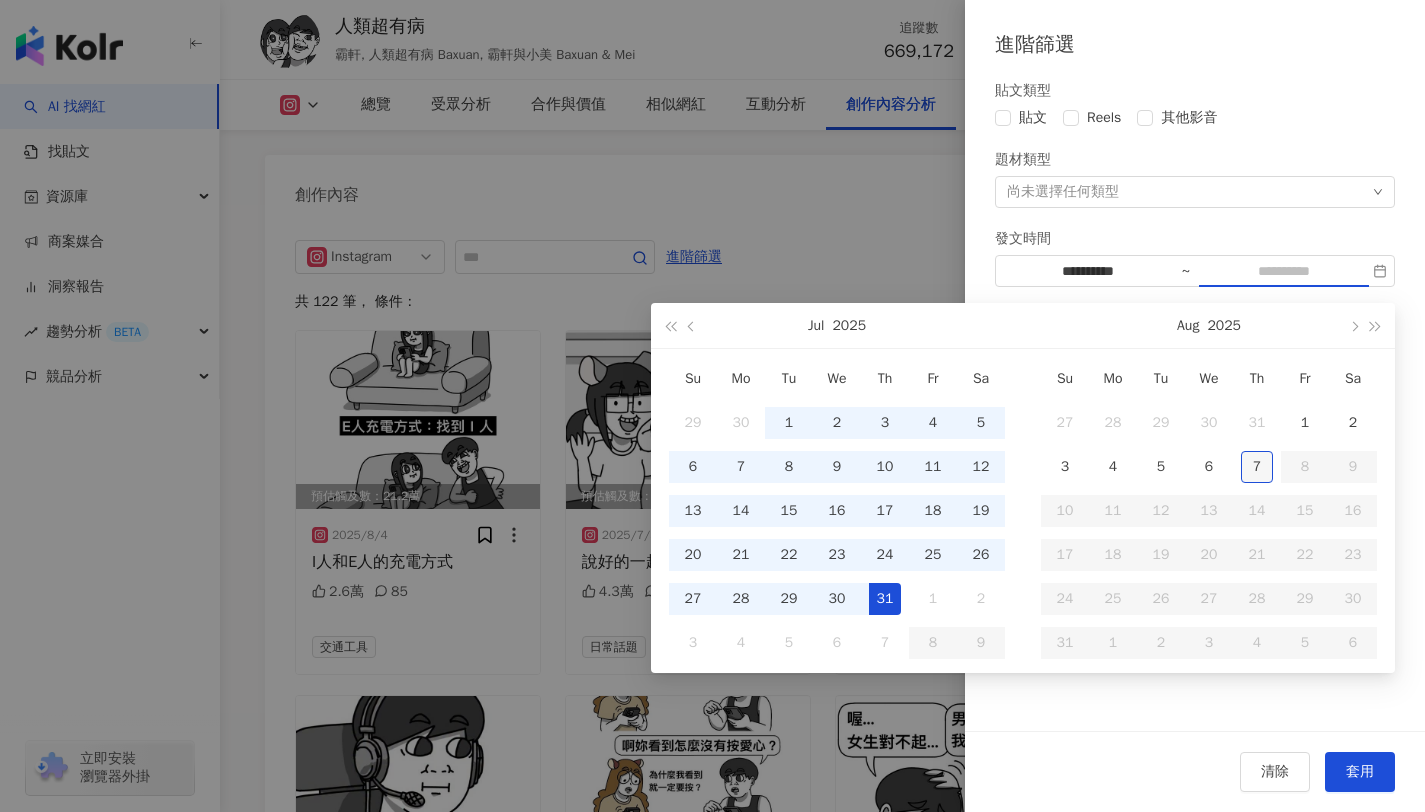 type on "**********" 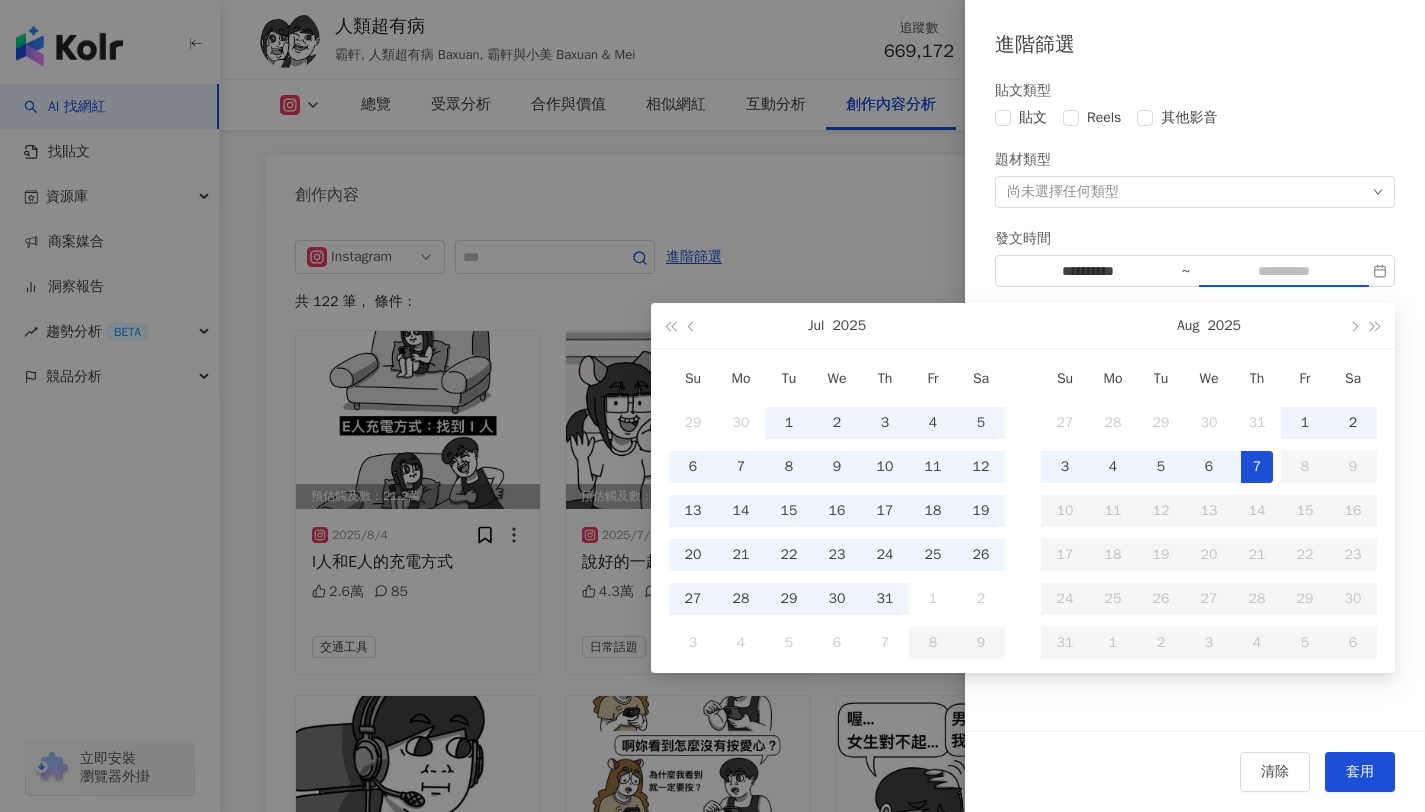 click on "7" at bounding box center (1257, 467) 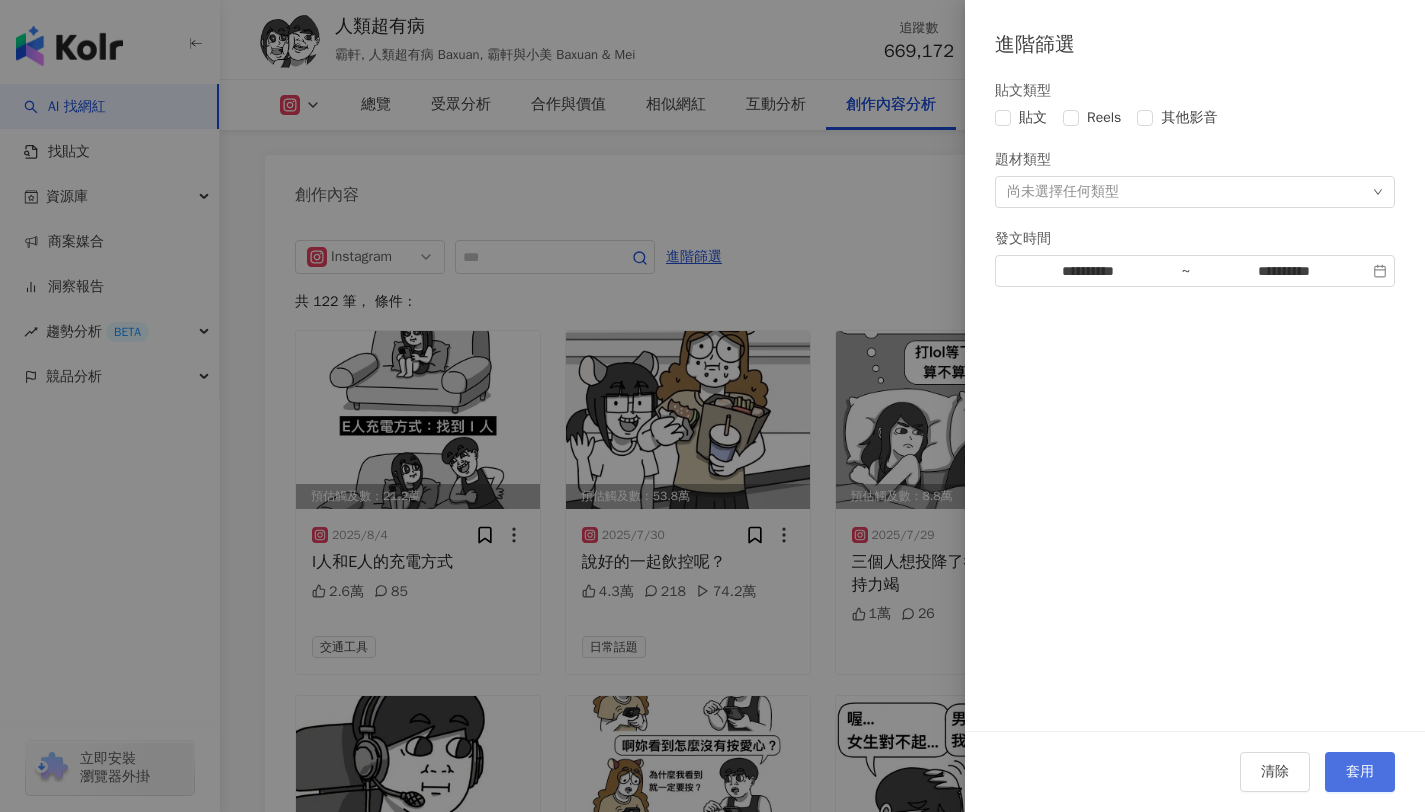 click on "套用" at bounding box center (1360, 772) 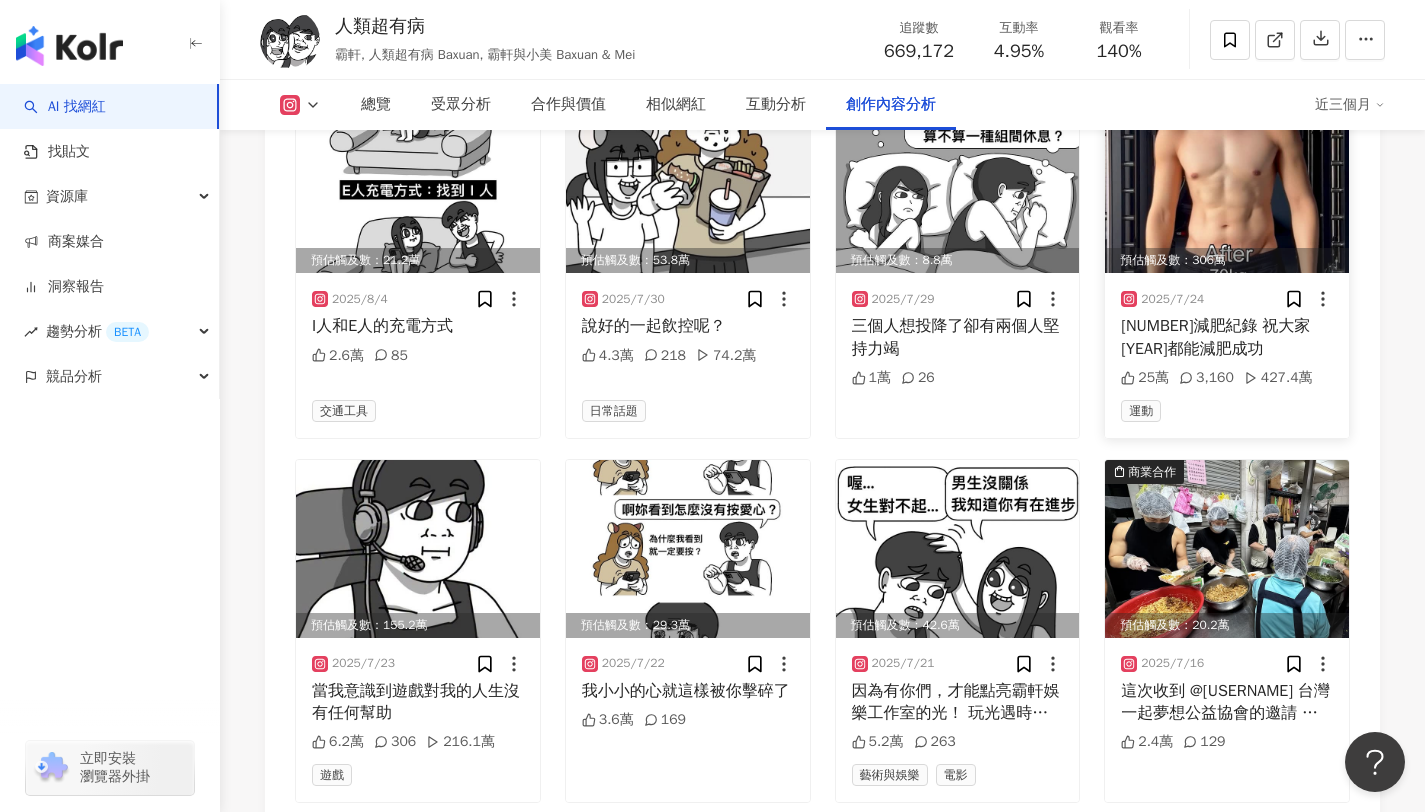 scroll, scrollTop: 6242, scrollLeft: 0, axis: vertical 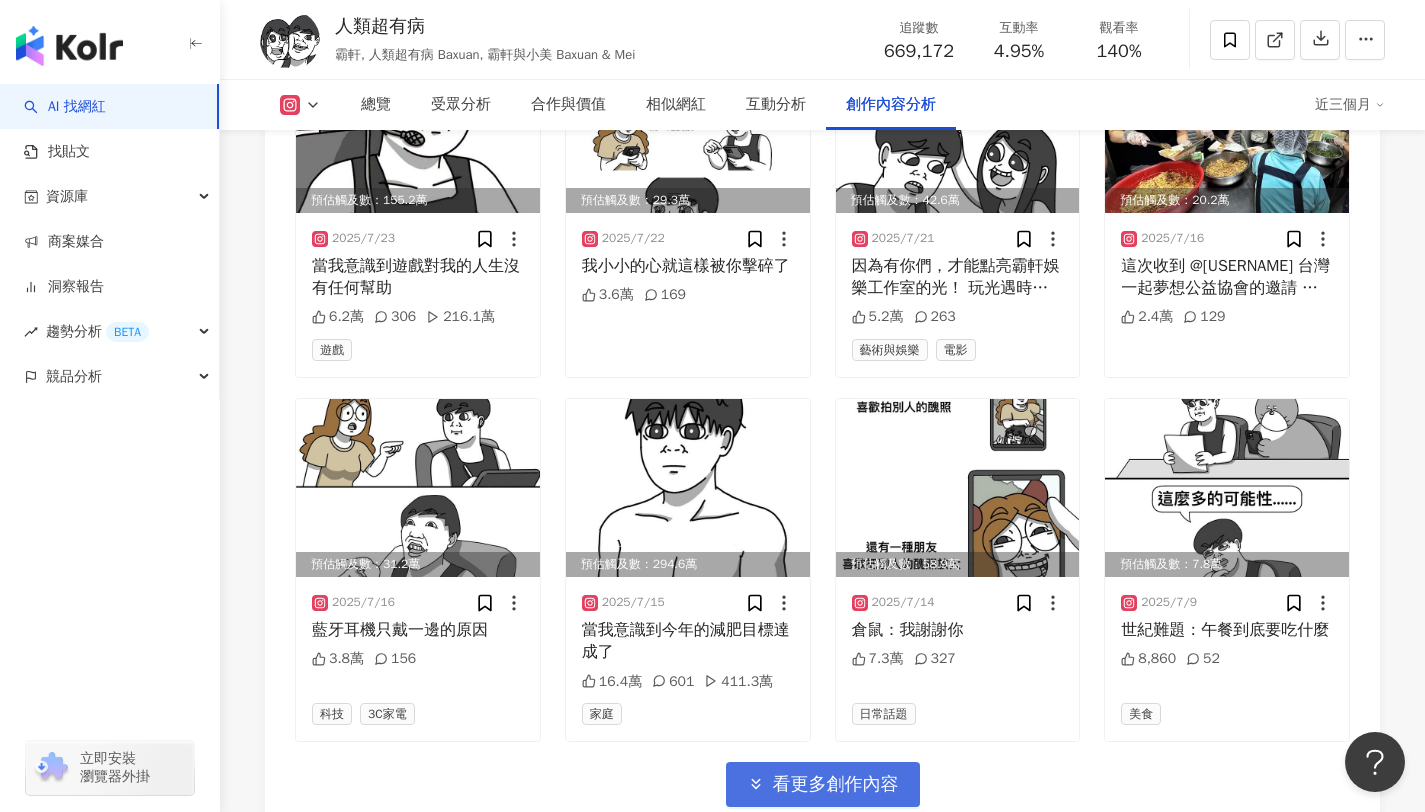 click on "看更多創作內容" at bounding box center [823, 784] 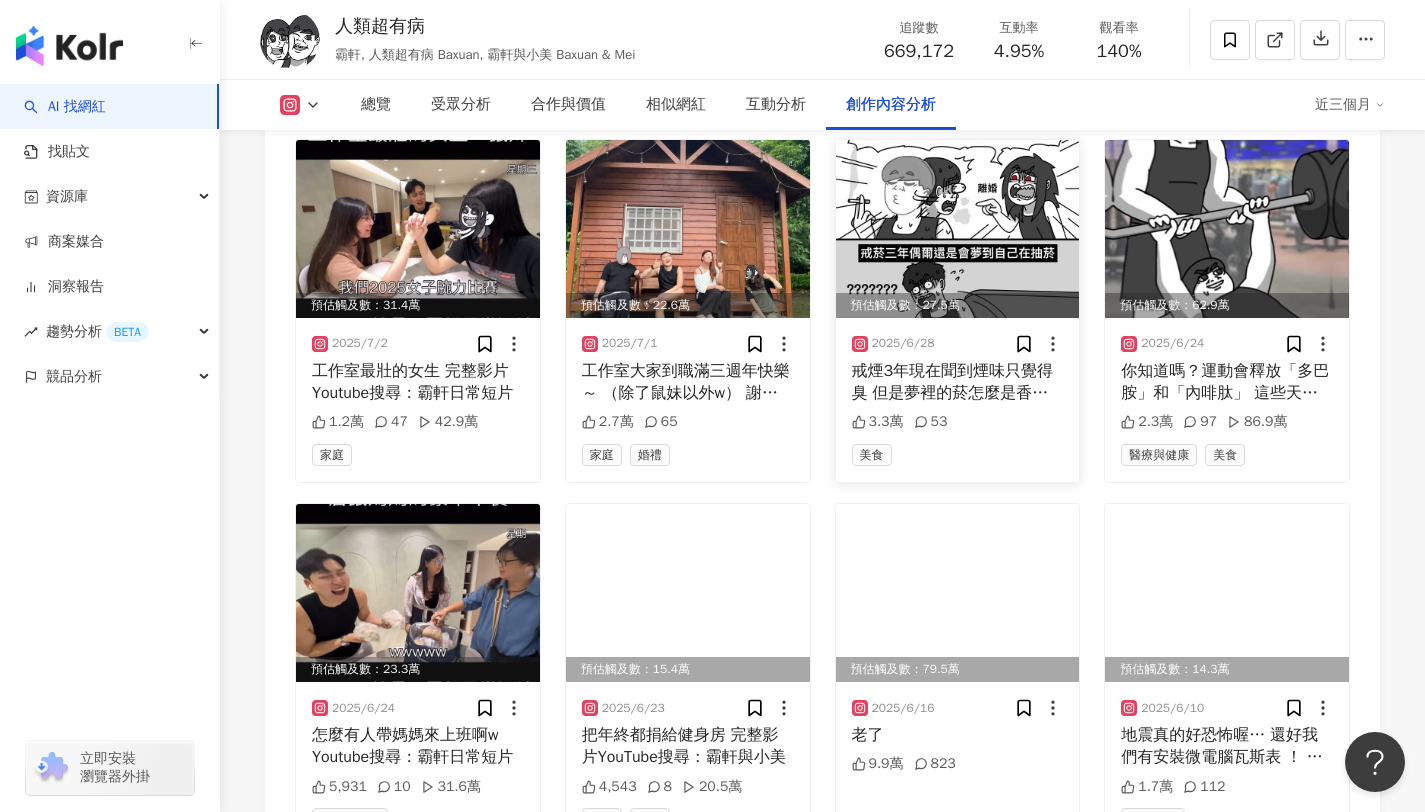 scroll, scrollTop: 7311, scrollLeft: 0, axis: vertical 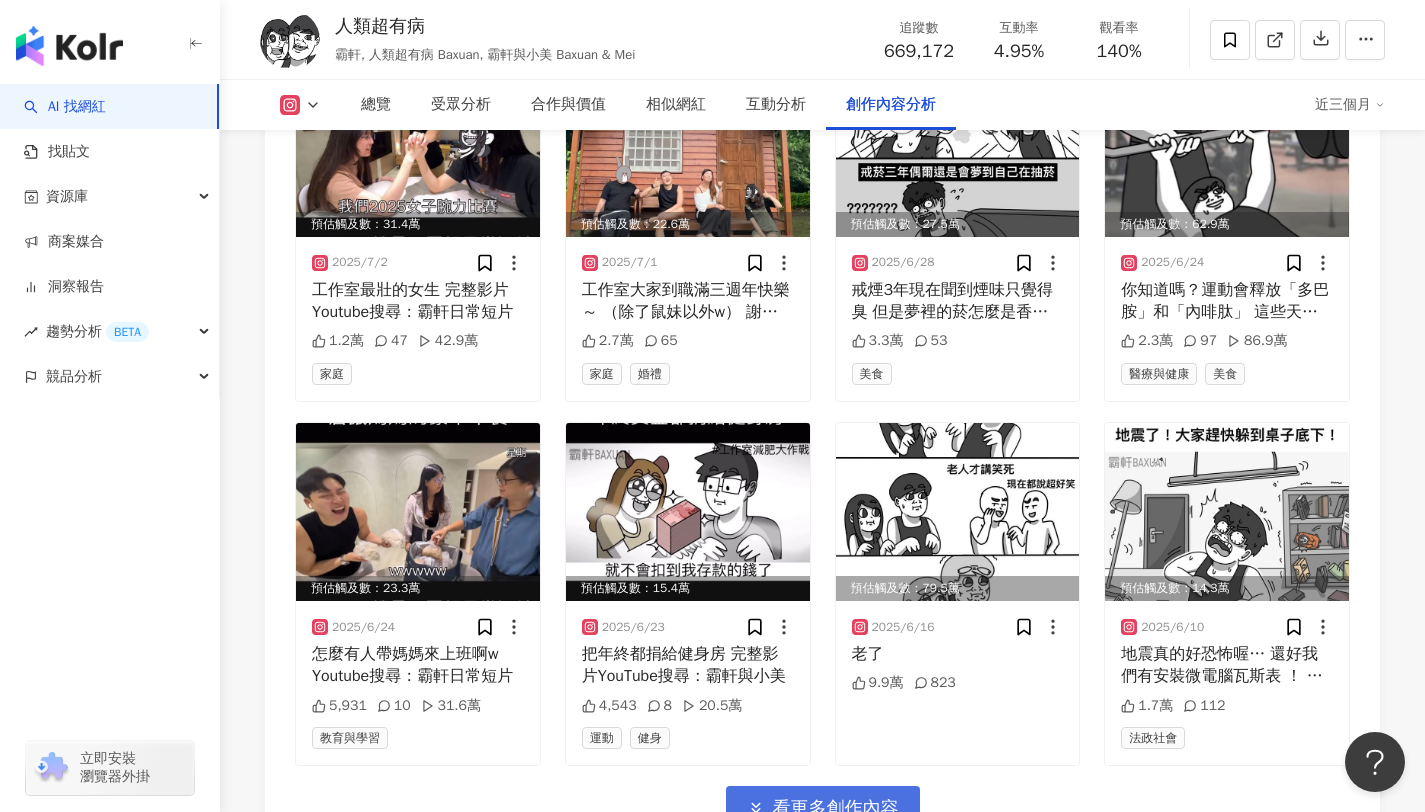 click on "看更多創作內容" at bounding box center [823, 808] 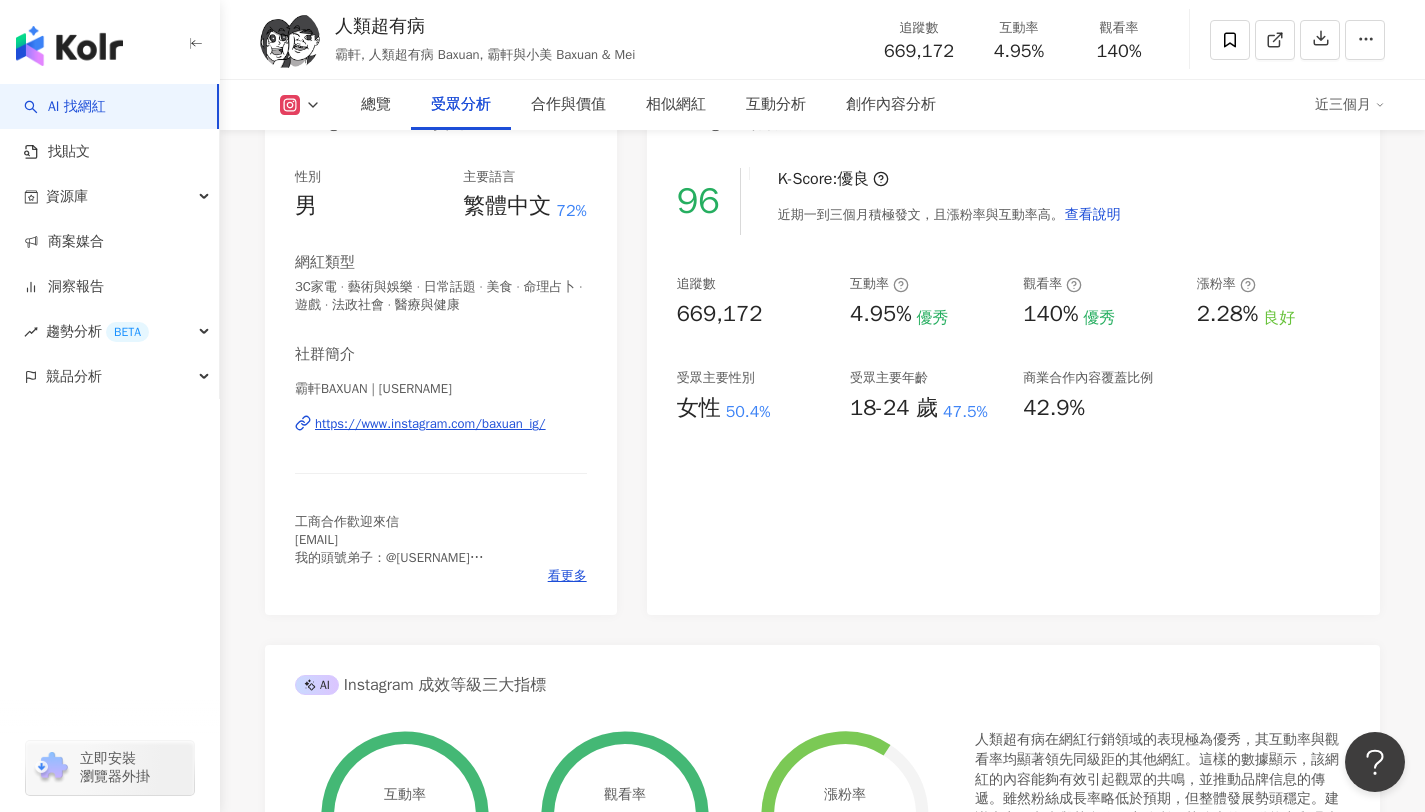 scroll, scrollTop: 0, scrollLeft: 0, axis: both 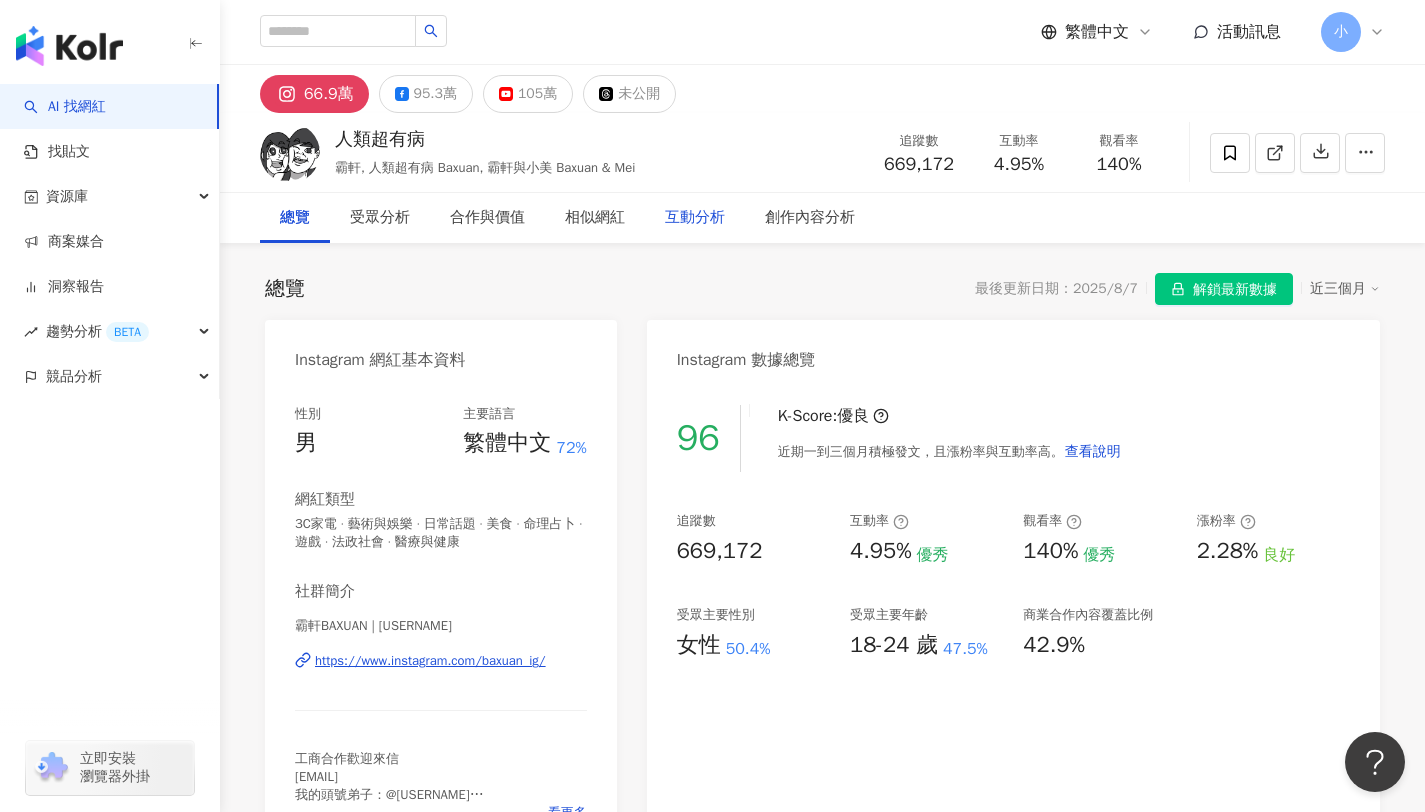 click on "互動分析" at bounding box center (695, 218) 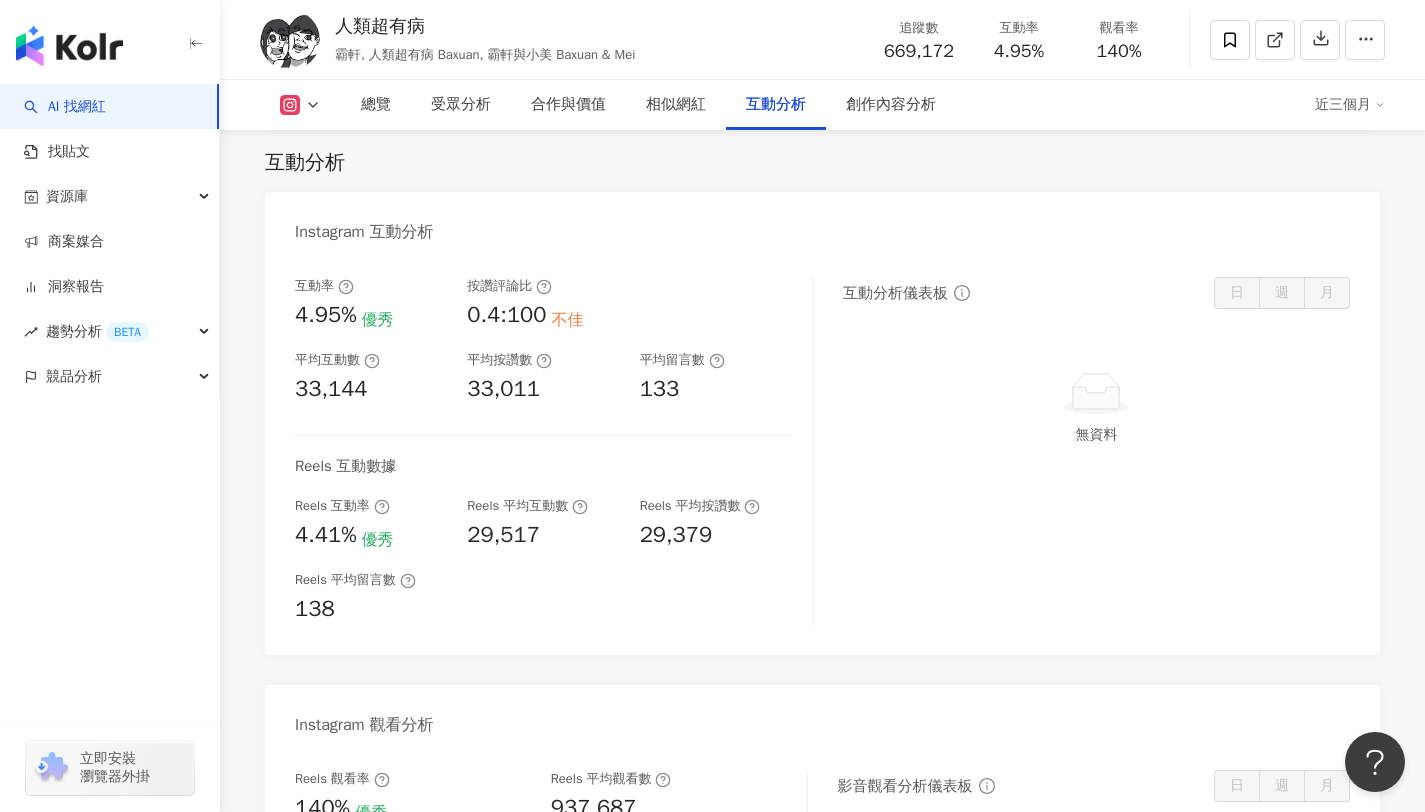 scroll, scrollTop: 4073, scrollLeft: 0, axis: vertical 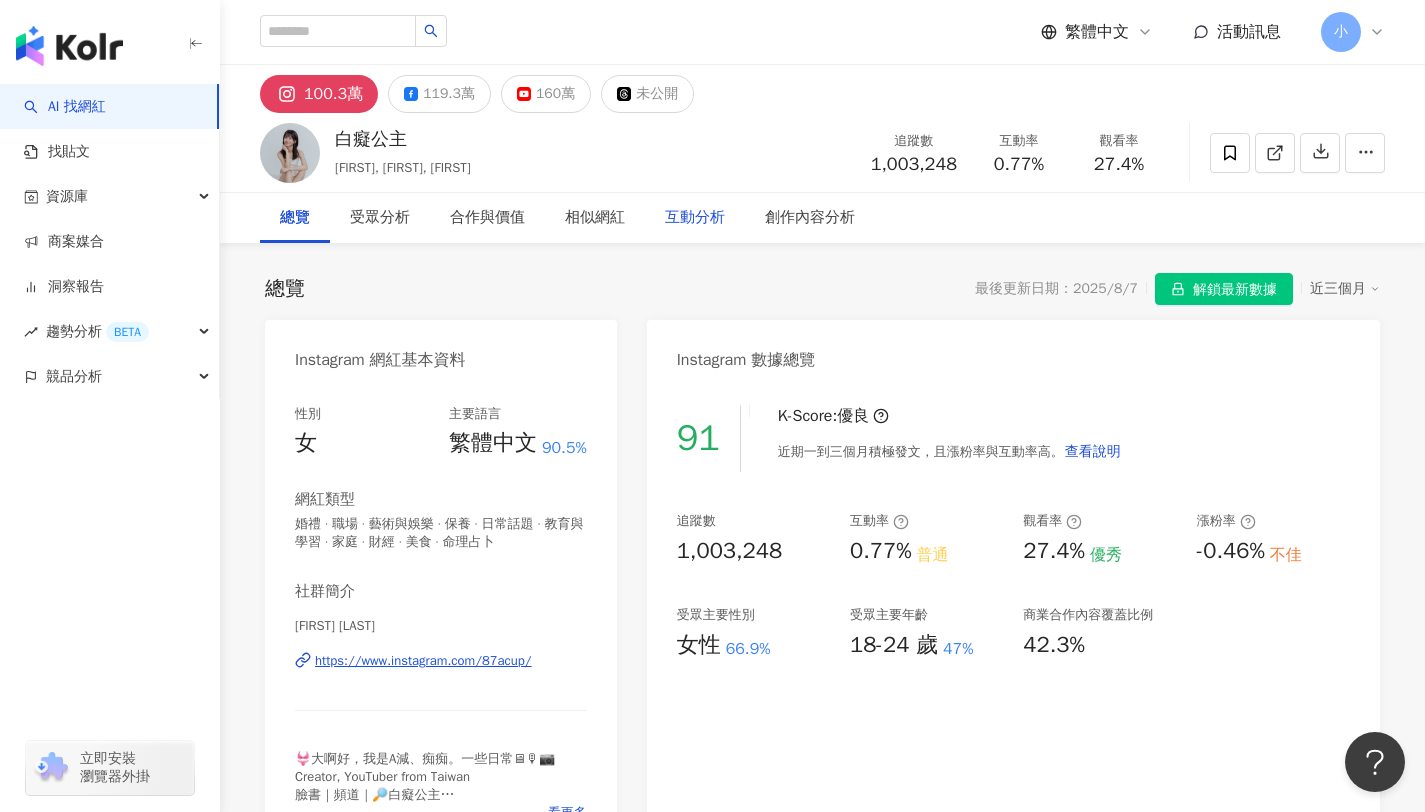 click on "互動分析" at bounding box center [695, 218] 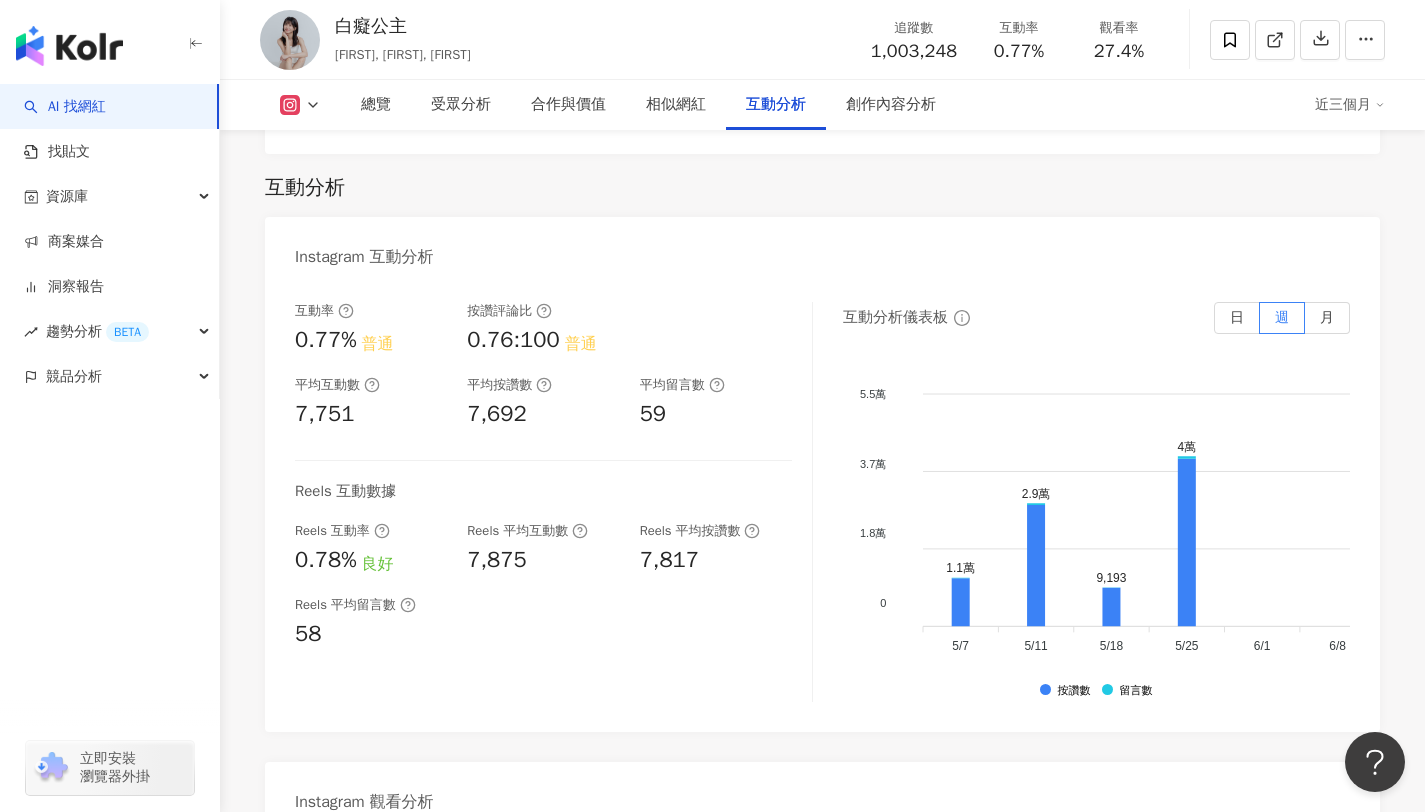 scroll, scrollTop: 4048, scrollLeft: 0, axis: vertical 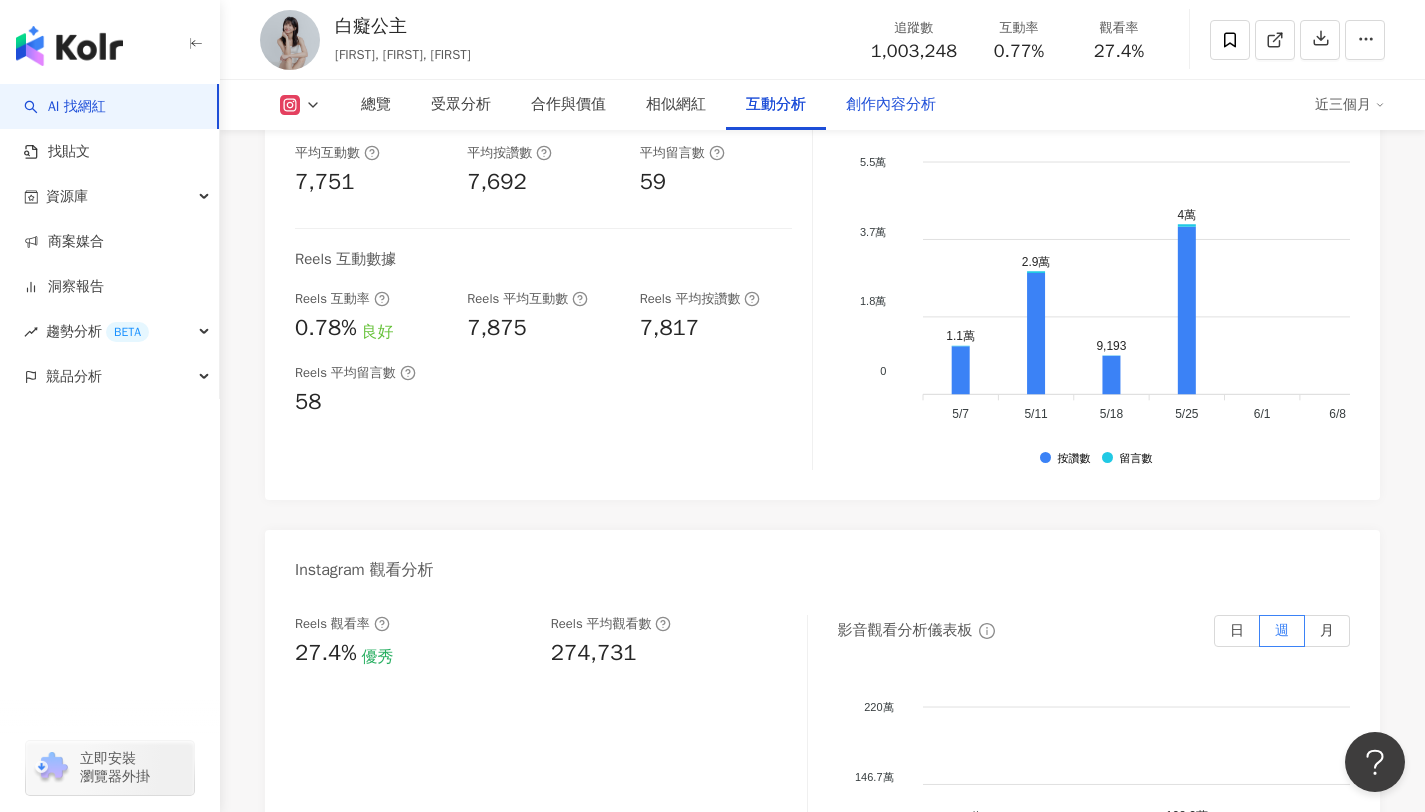 click on "創作內容分析" at bounding box center (891, 105) 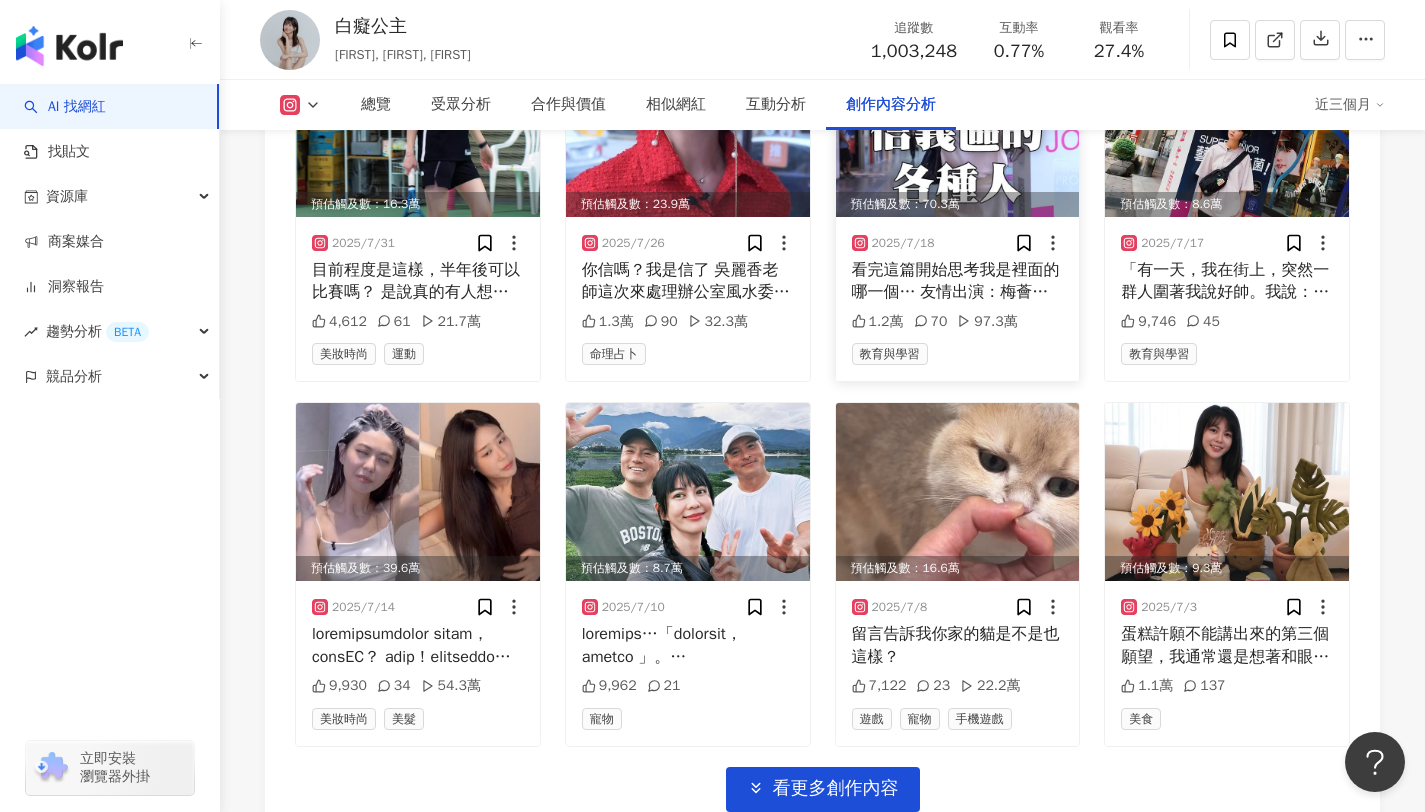 scroll, scrollTop: 6848, scrollLeft: 0, axis: vertical 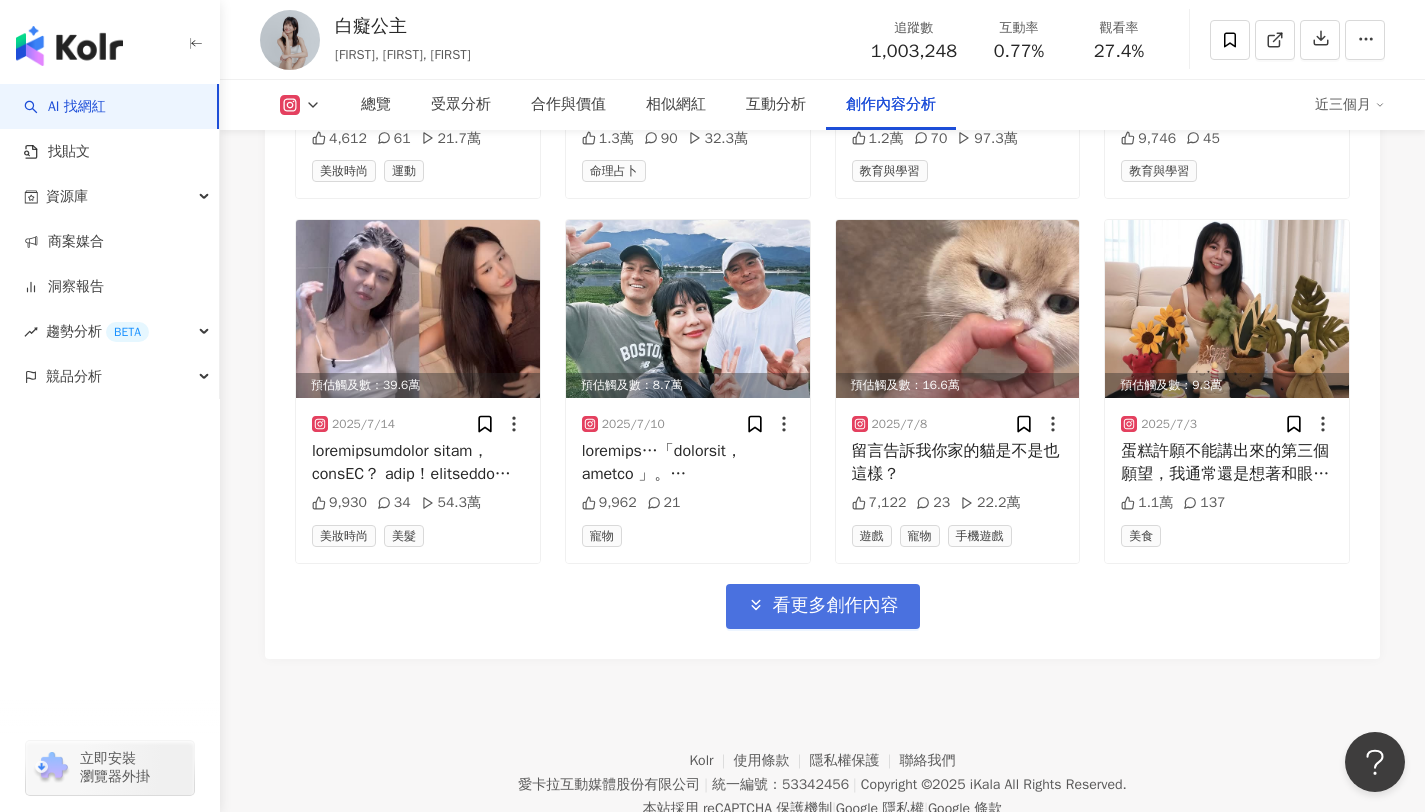 click on "看更多創作內容" at bounding box center (836, 606) 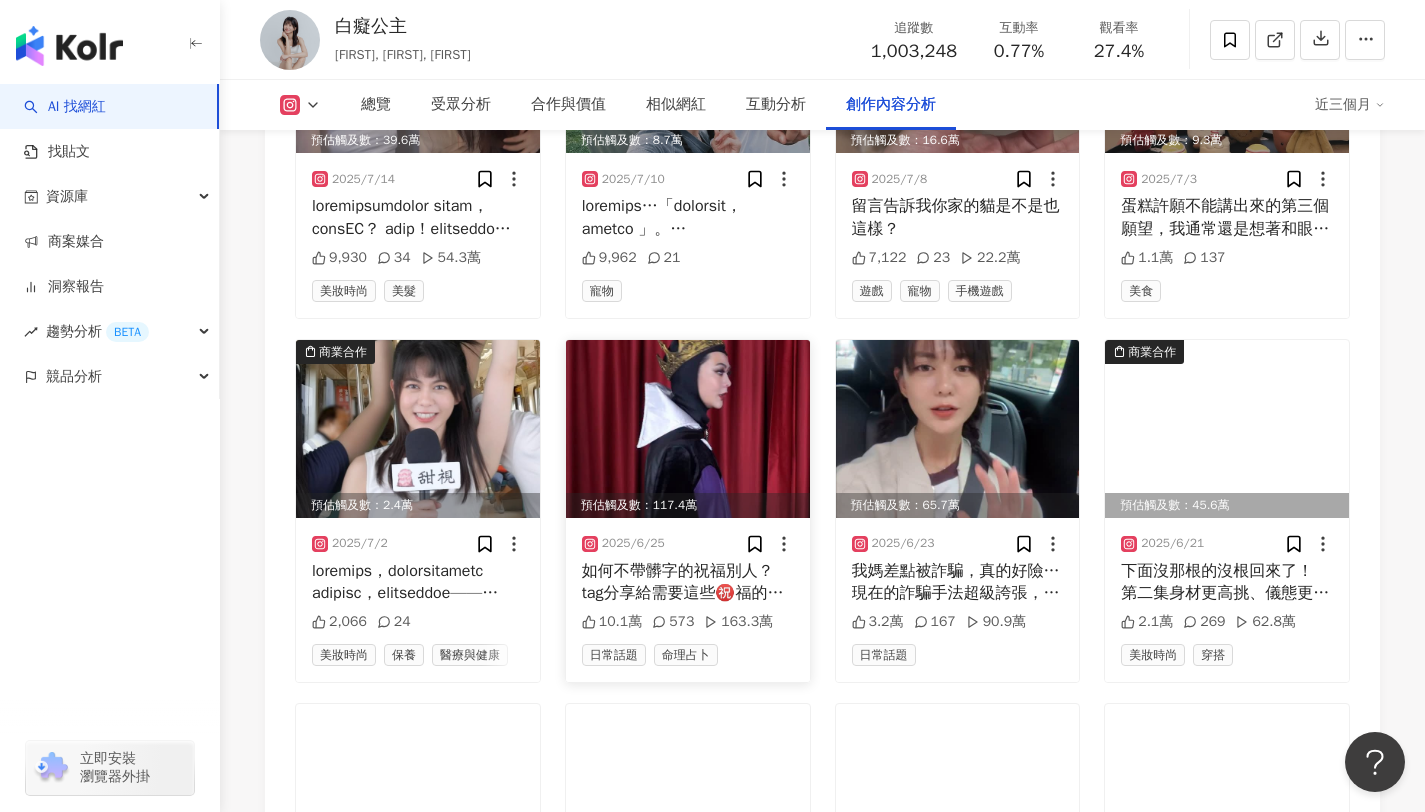 scroll, scrollTop: 7324, scrollLeft: 0, axis: vertical 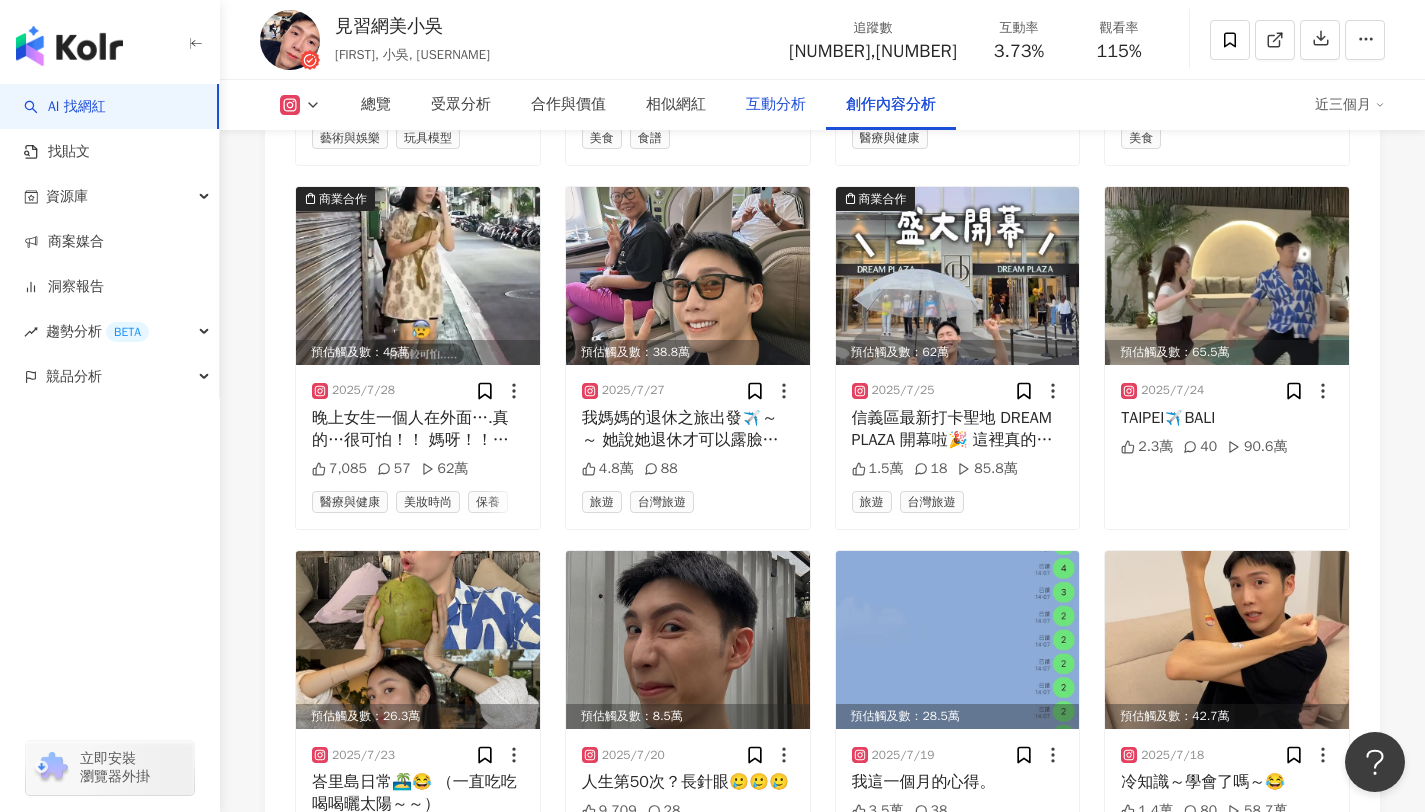 click on "互動分析" at bounding box center (776, 105) 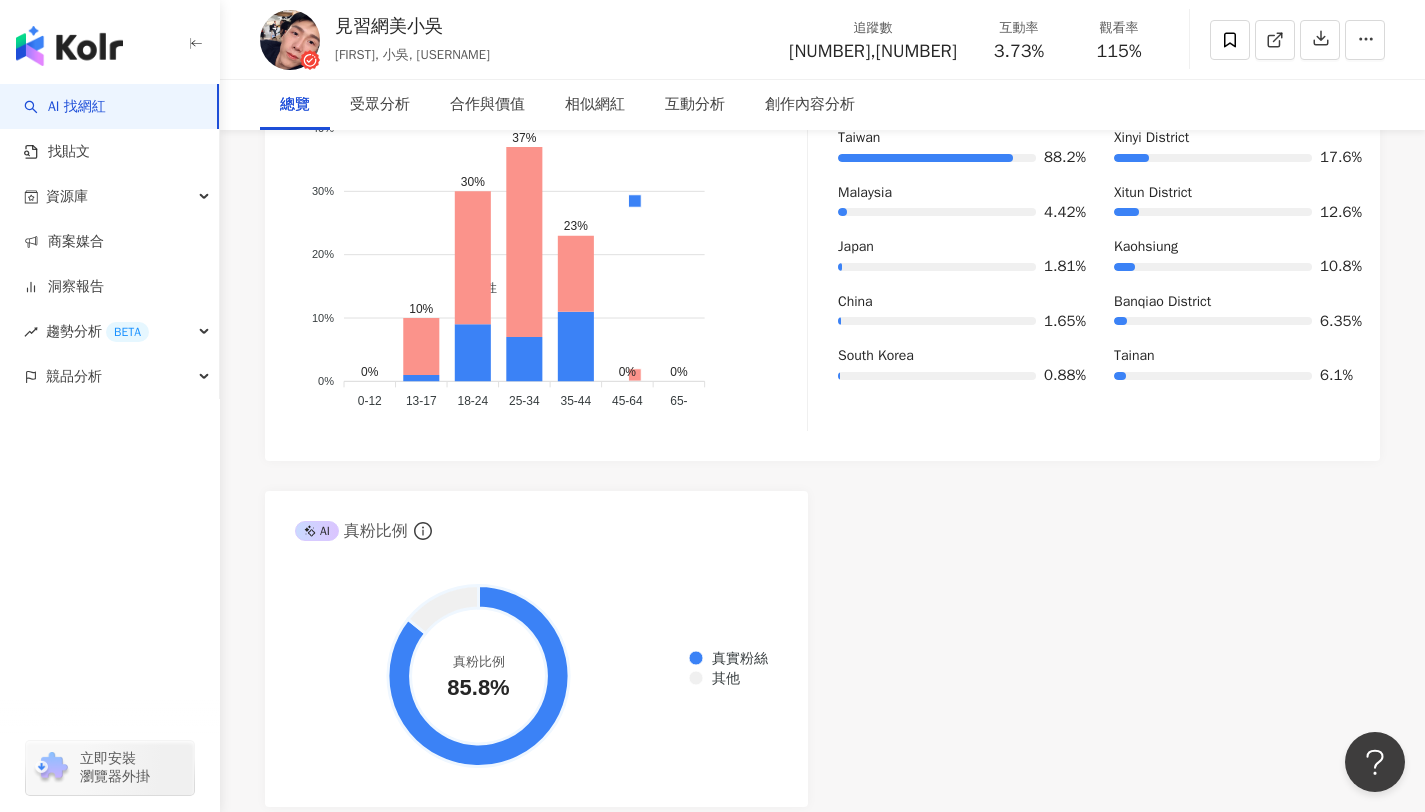 scroll, scrollTop: 0, scrollLeft: 0, axis: both 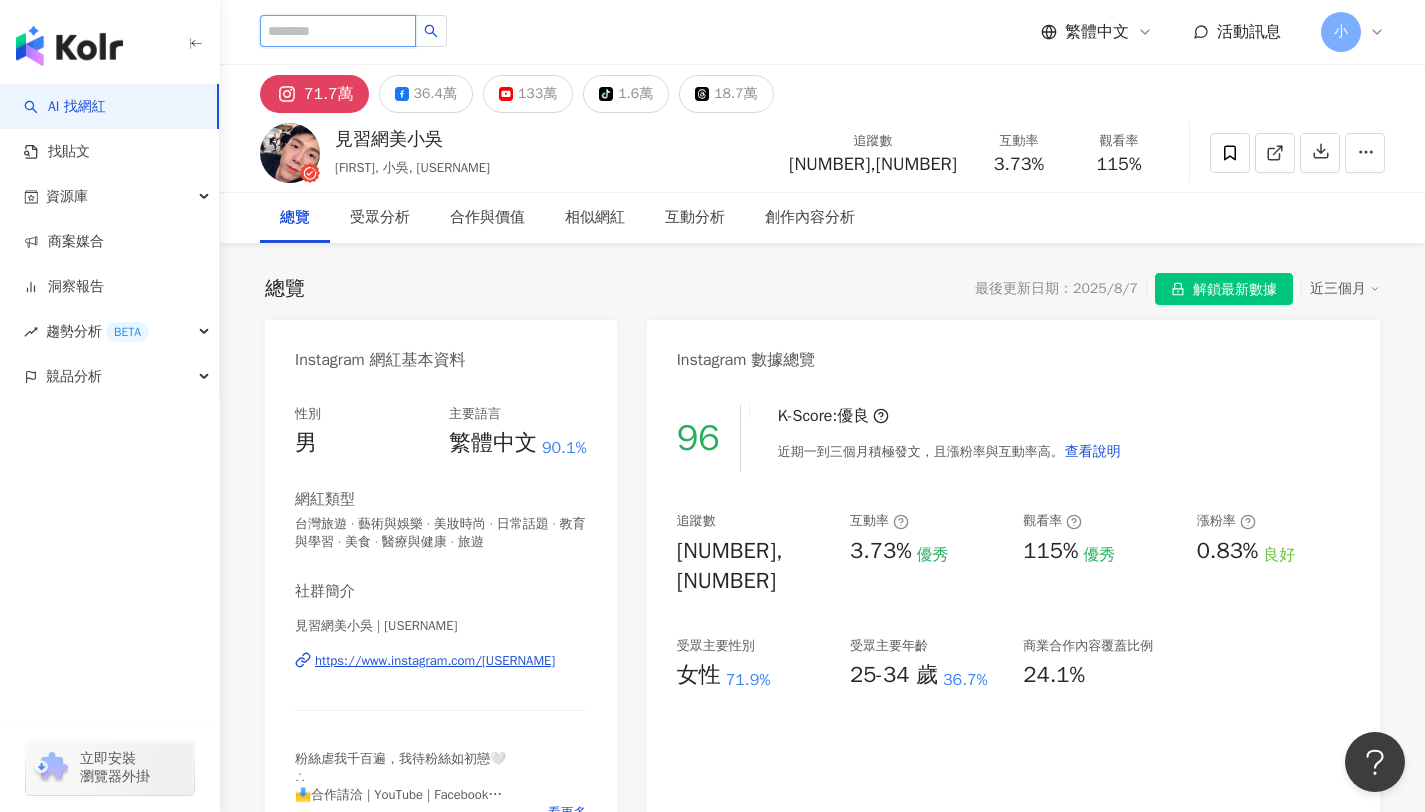 click at bounding box center [338, 31] 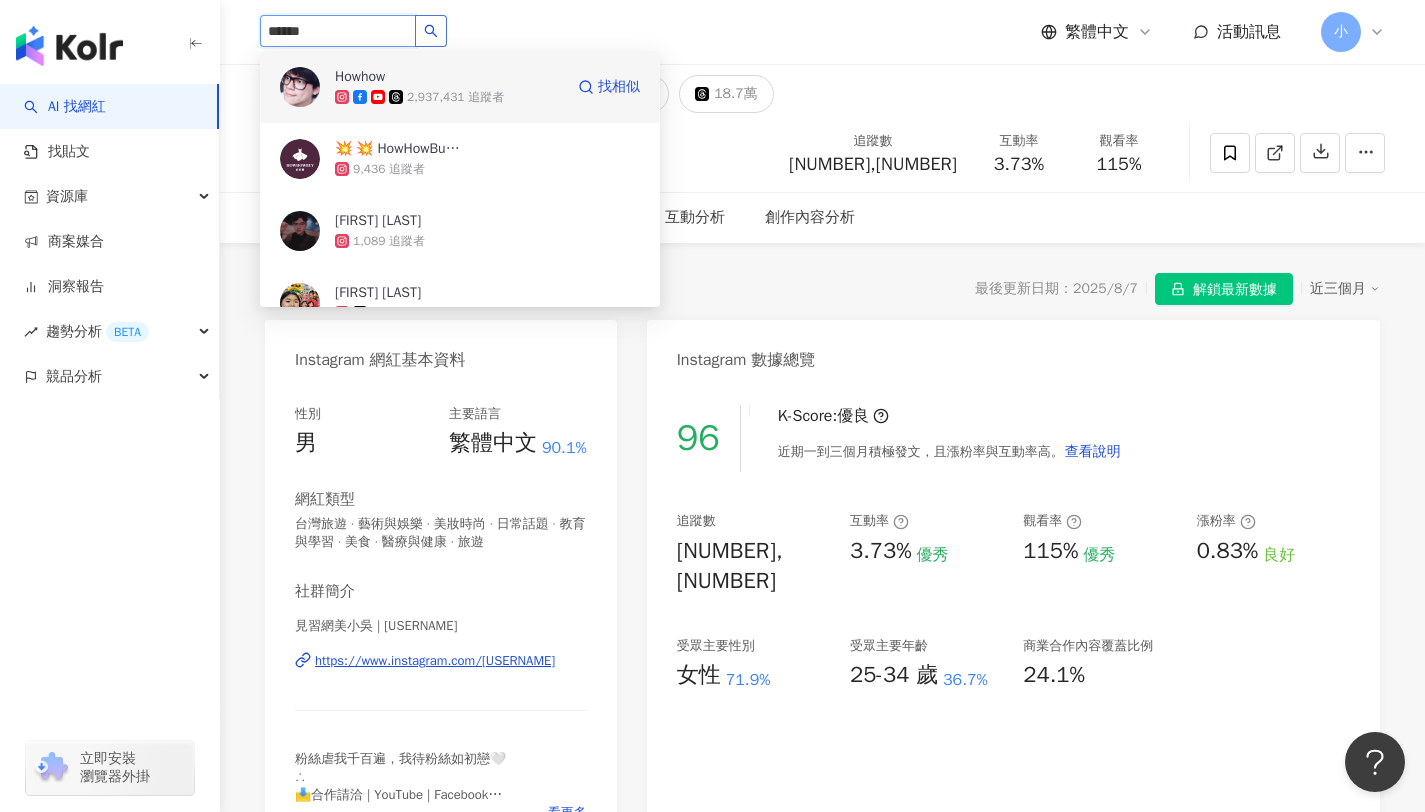 click on "2,937,431   追蹤者" at bounding box center (449, 97) 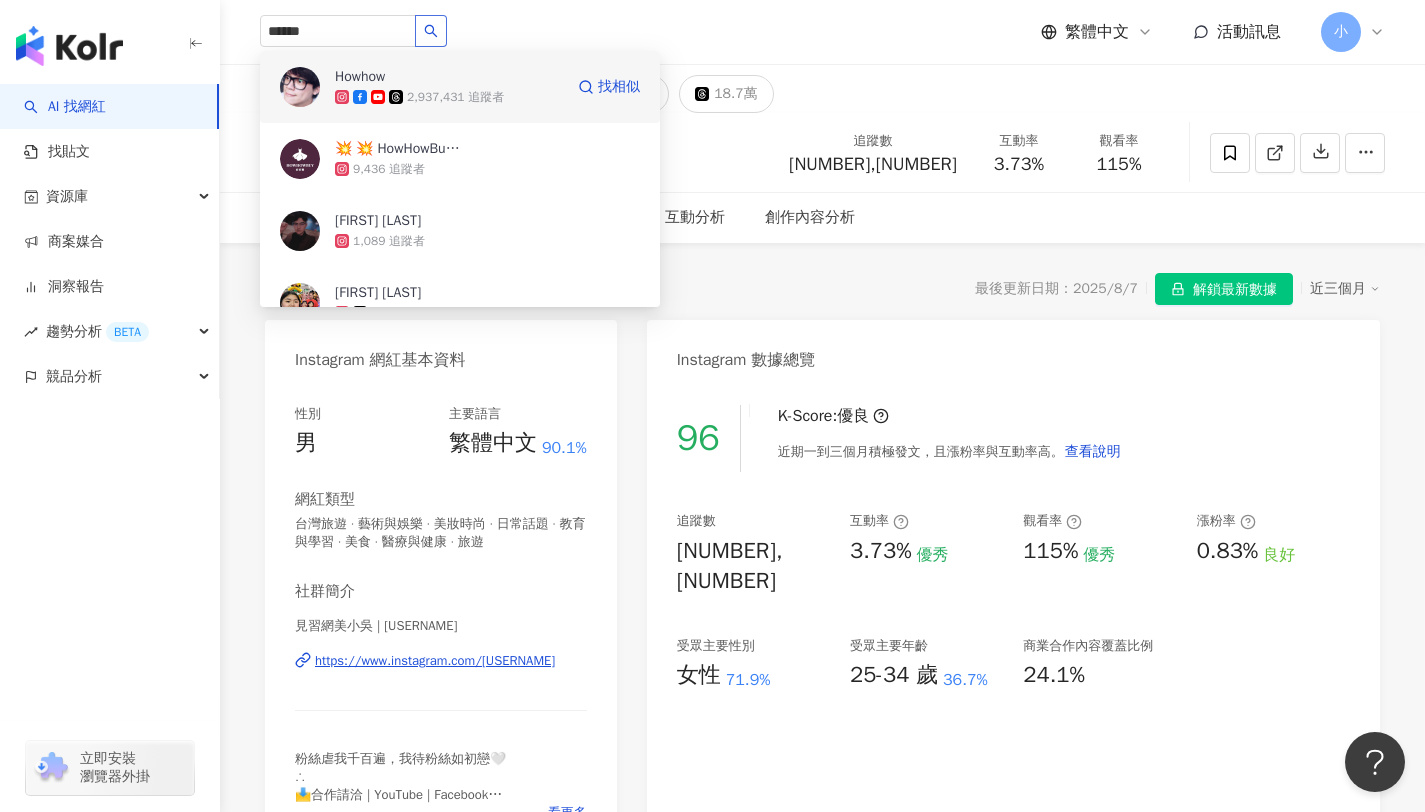 type 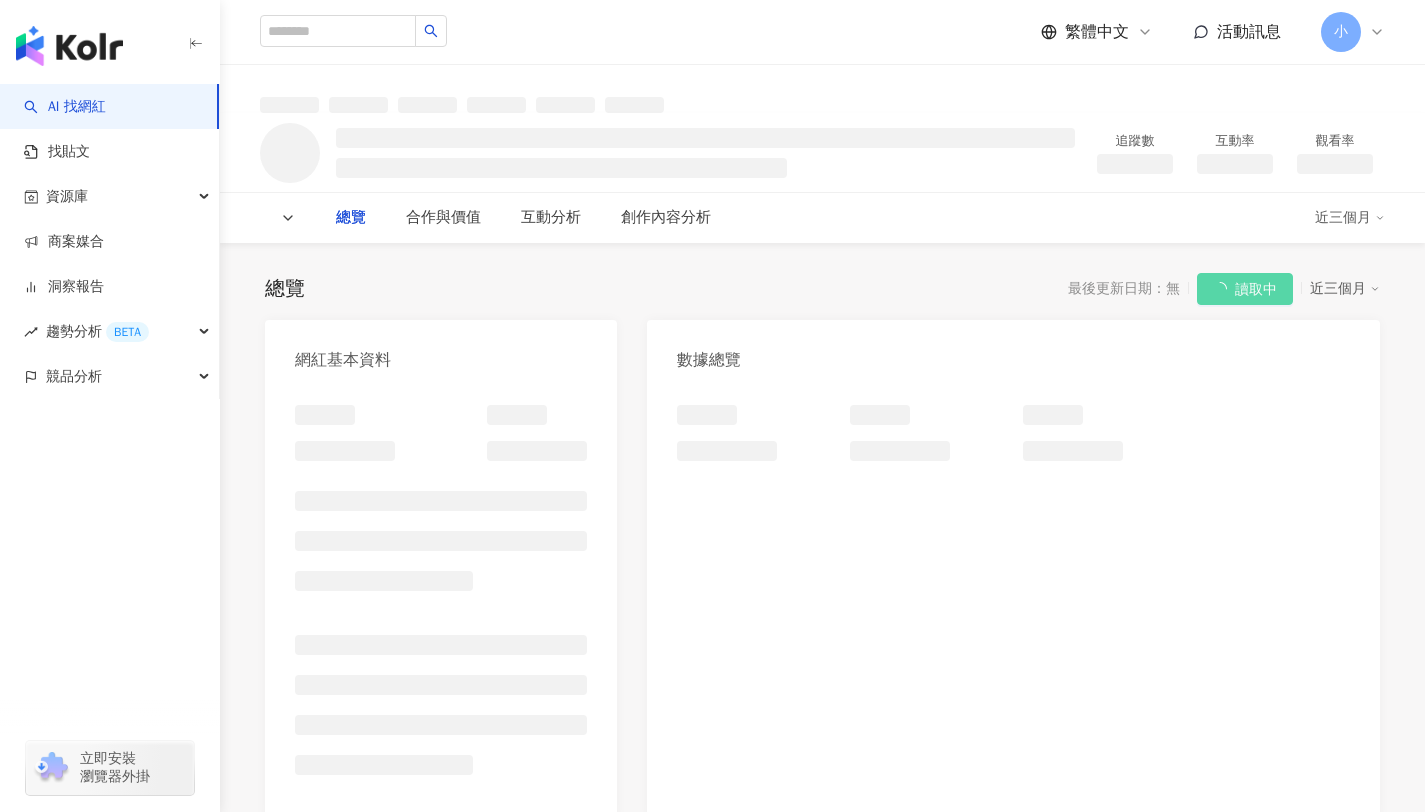 scroll, scrollTop: 0, scrollLeft: 0, axis: both 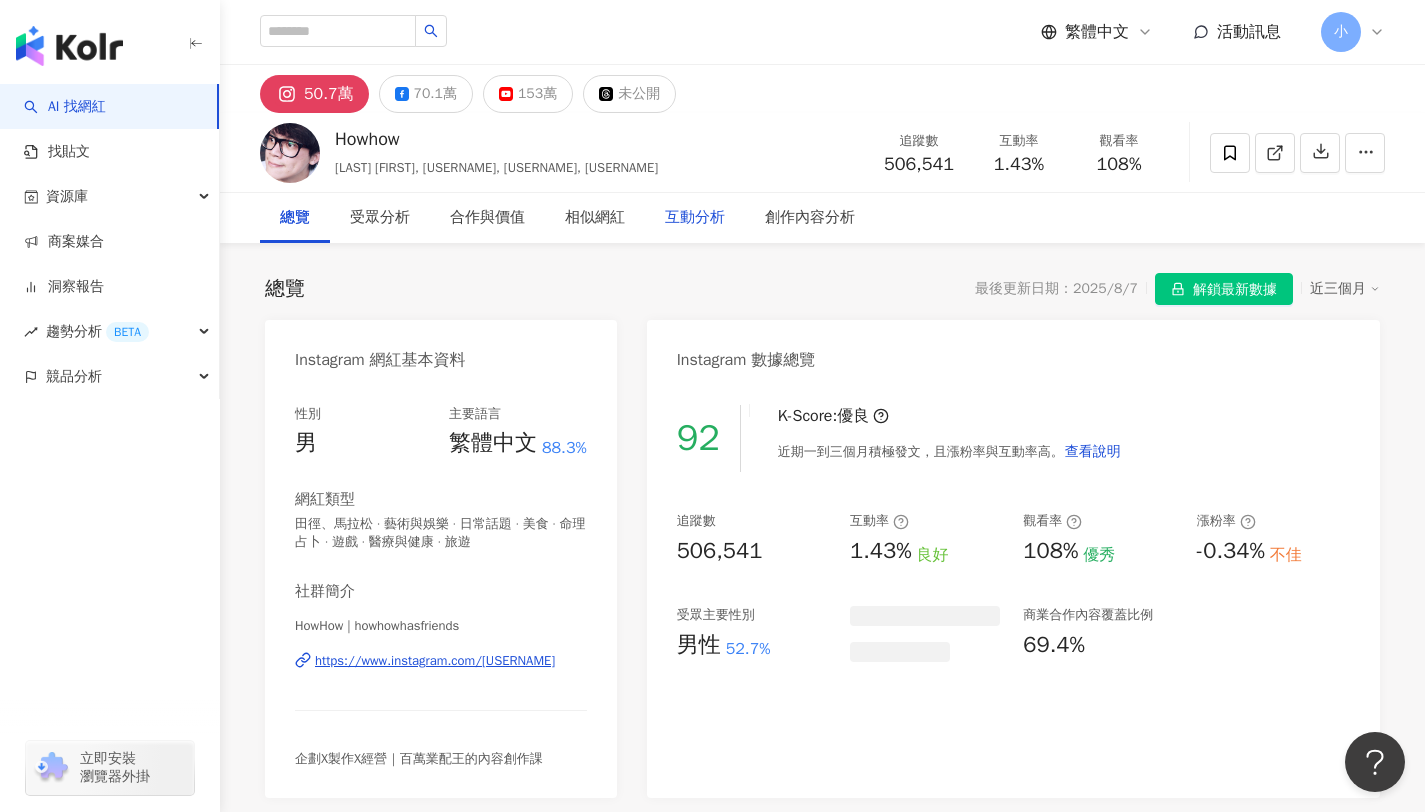 click on "互動分析" at bounding box center (695, 218) 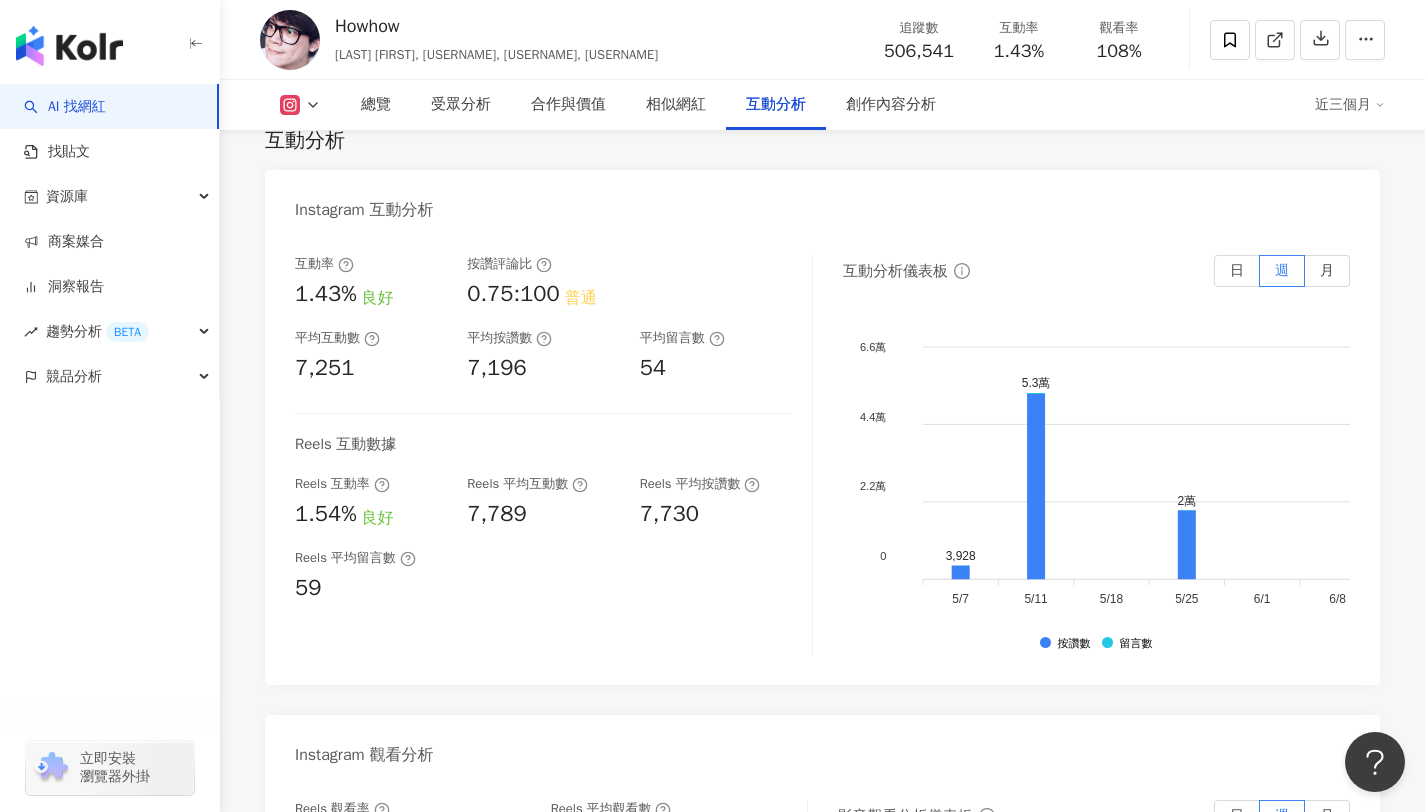 scroll, scrollTop: 4122, scrollLeft: 0, axis: vertical 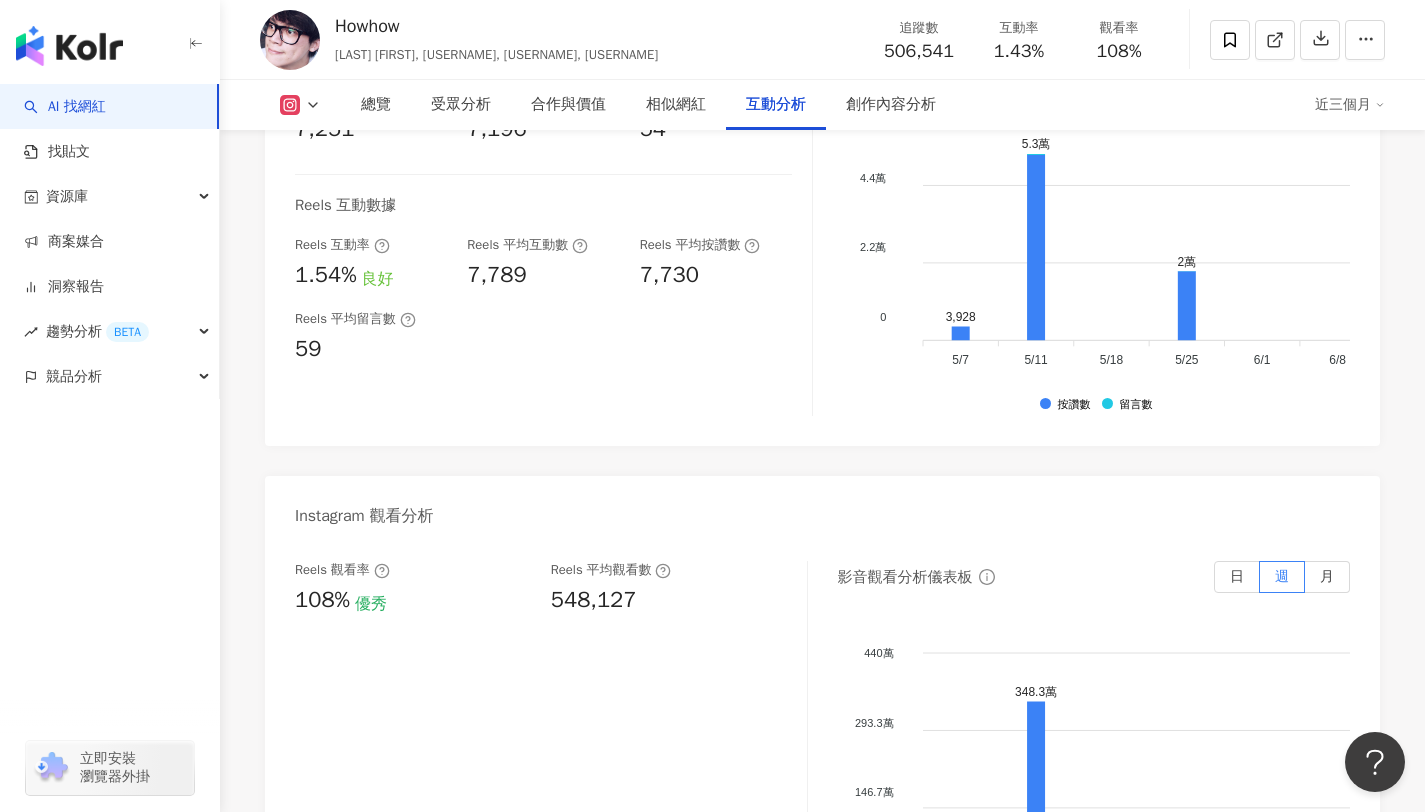 click on "近三個月" at bounding box center (1350, 105) 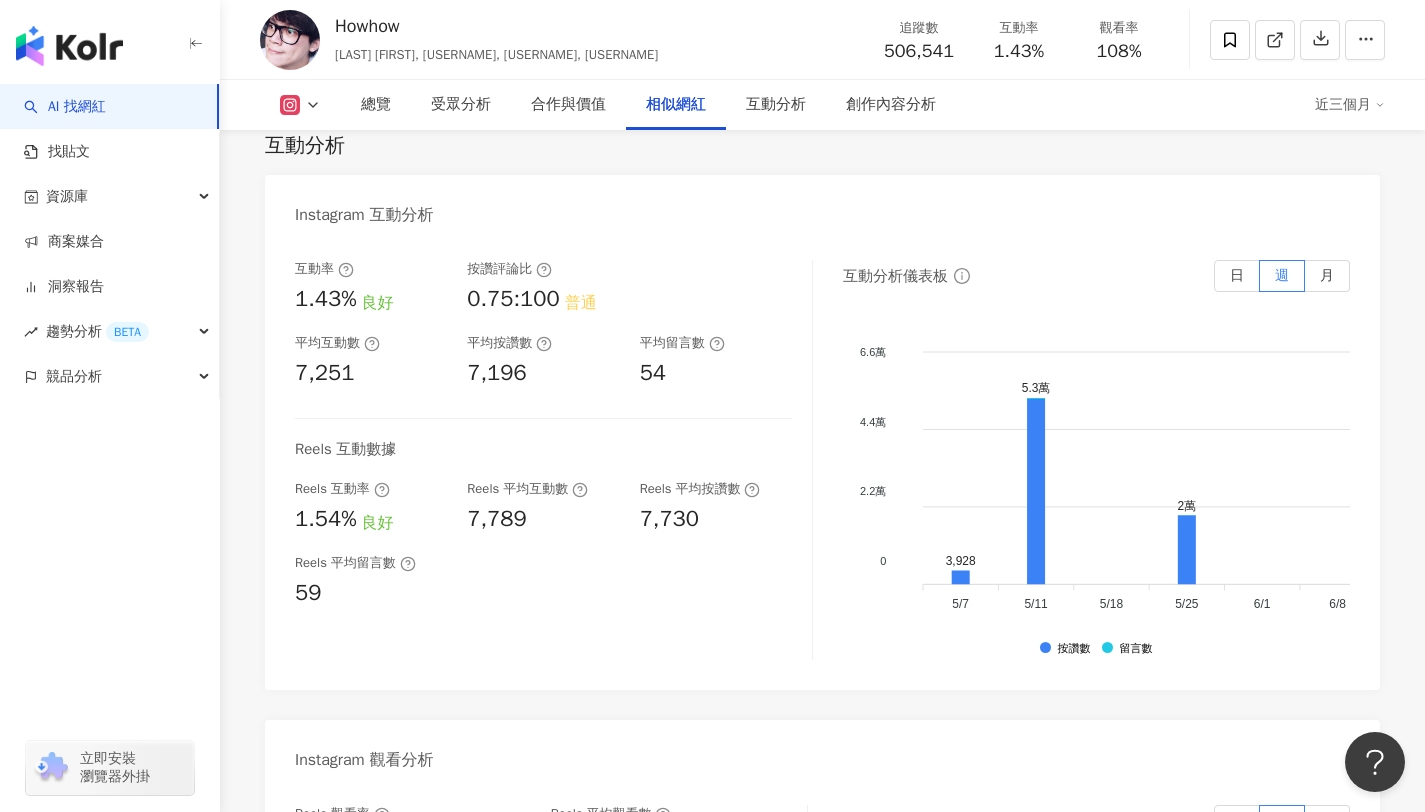 scroll, scrollTop: 3775, scrollLeft: 0, axis: vertical 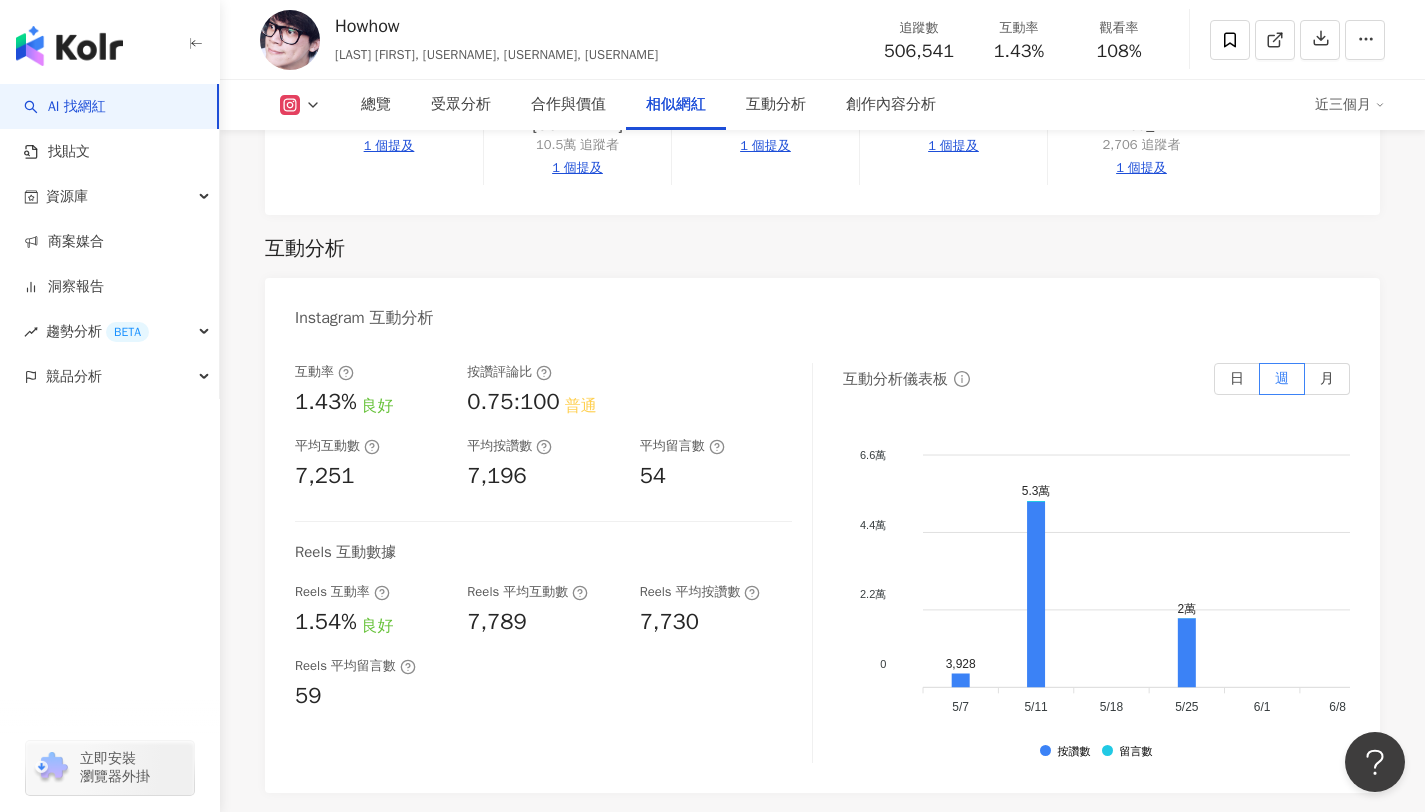 click on "近三個月" at bounding box center [1350, 105] 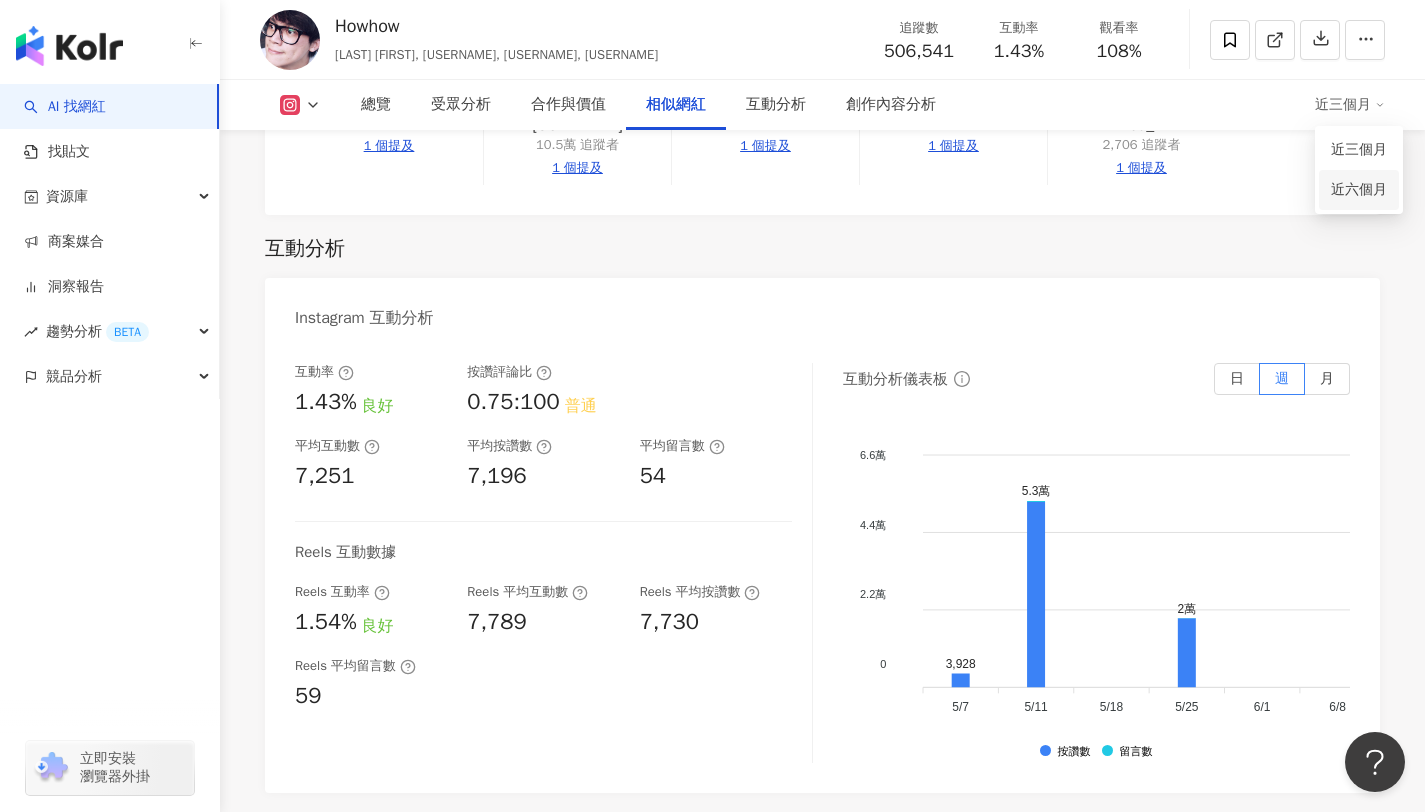 click on "近六個月" at bounding box center (1359, 190) 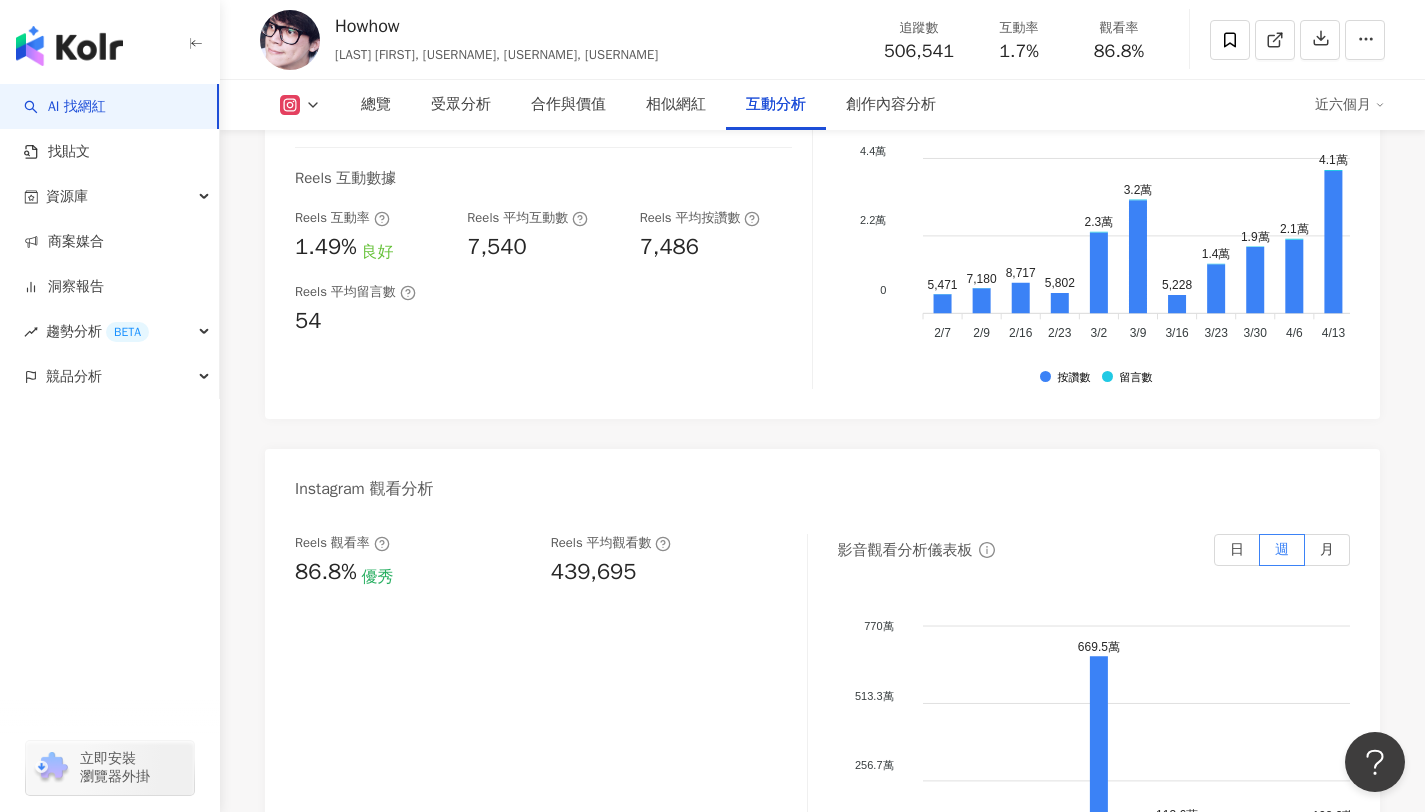 scroll, scrollTop: 4588, scrollLeft: 0, axis: vertical 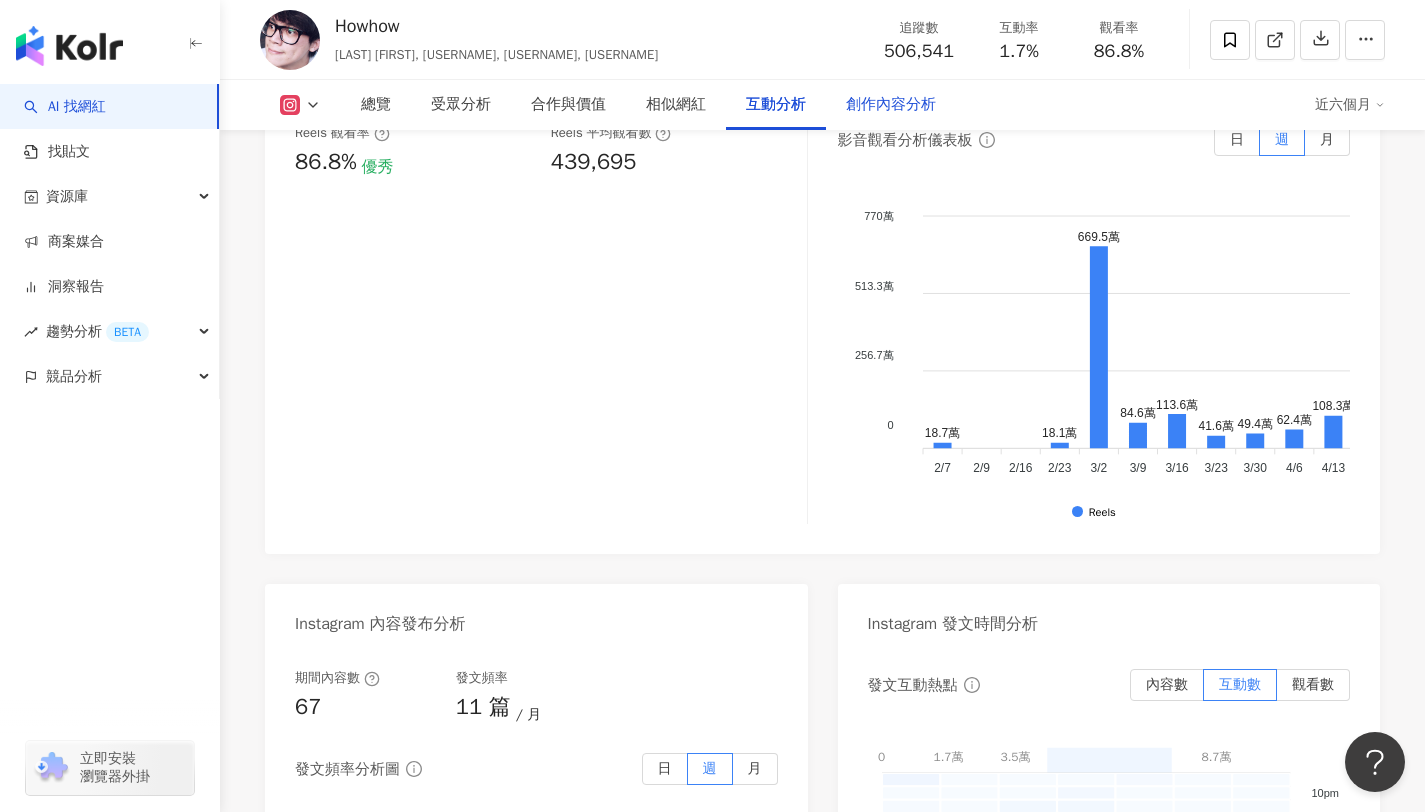 click on "創作內容分析" at bounding box center (891, 105) 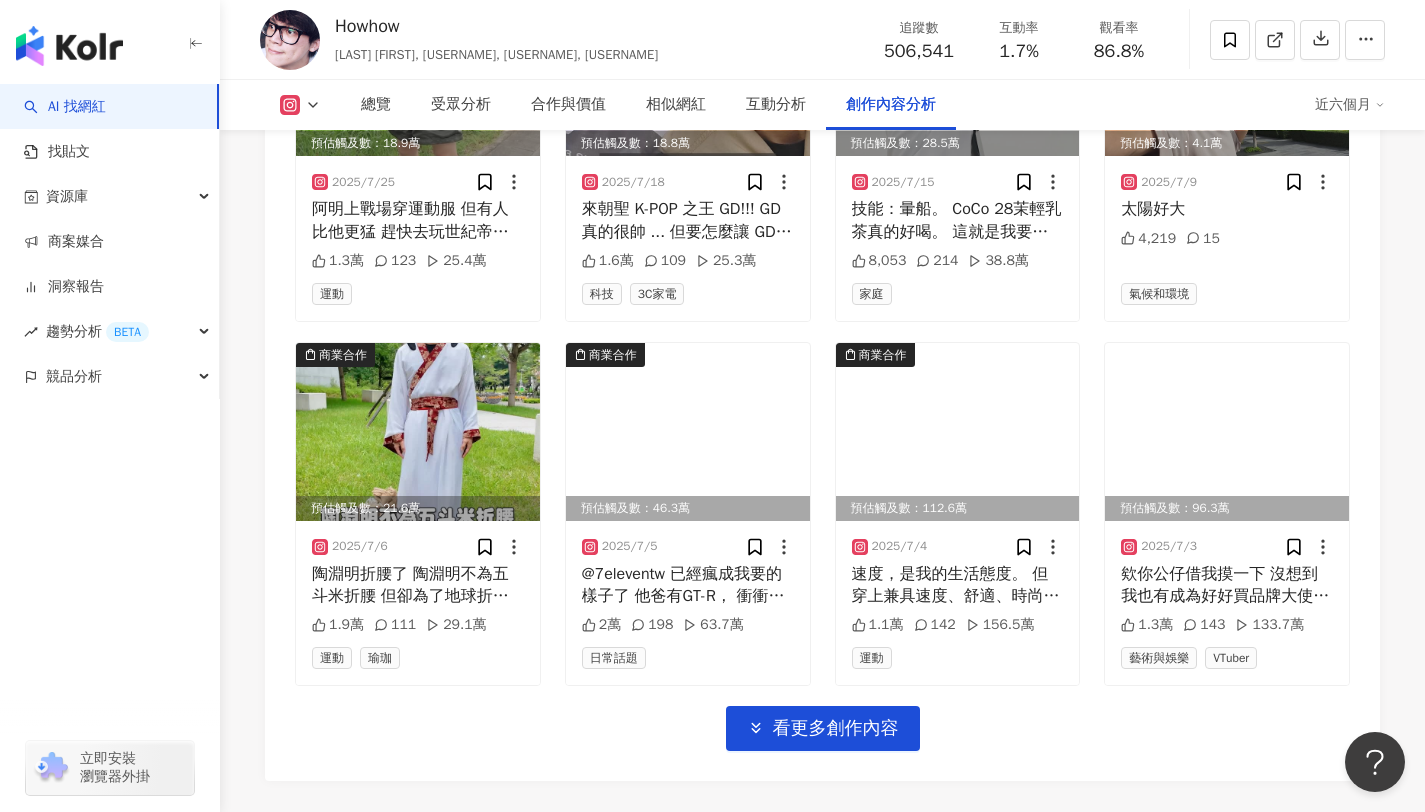 scroll, scrollTop: 6840, scrollLeft: 0, axis: vertical 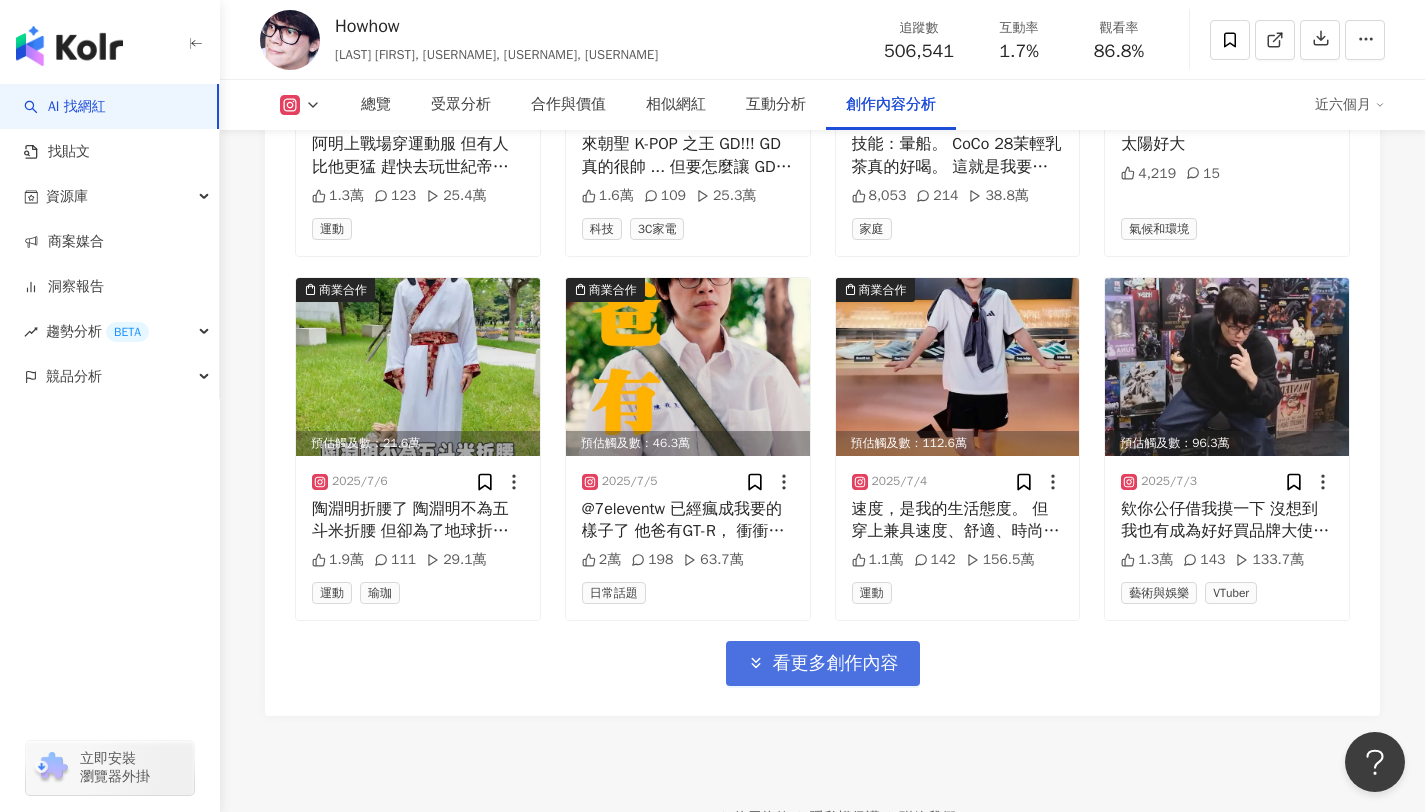 click on "看更多創作內容" at bounding box center [823, 663] 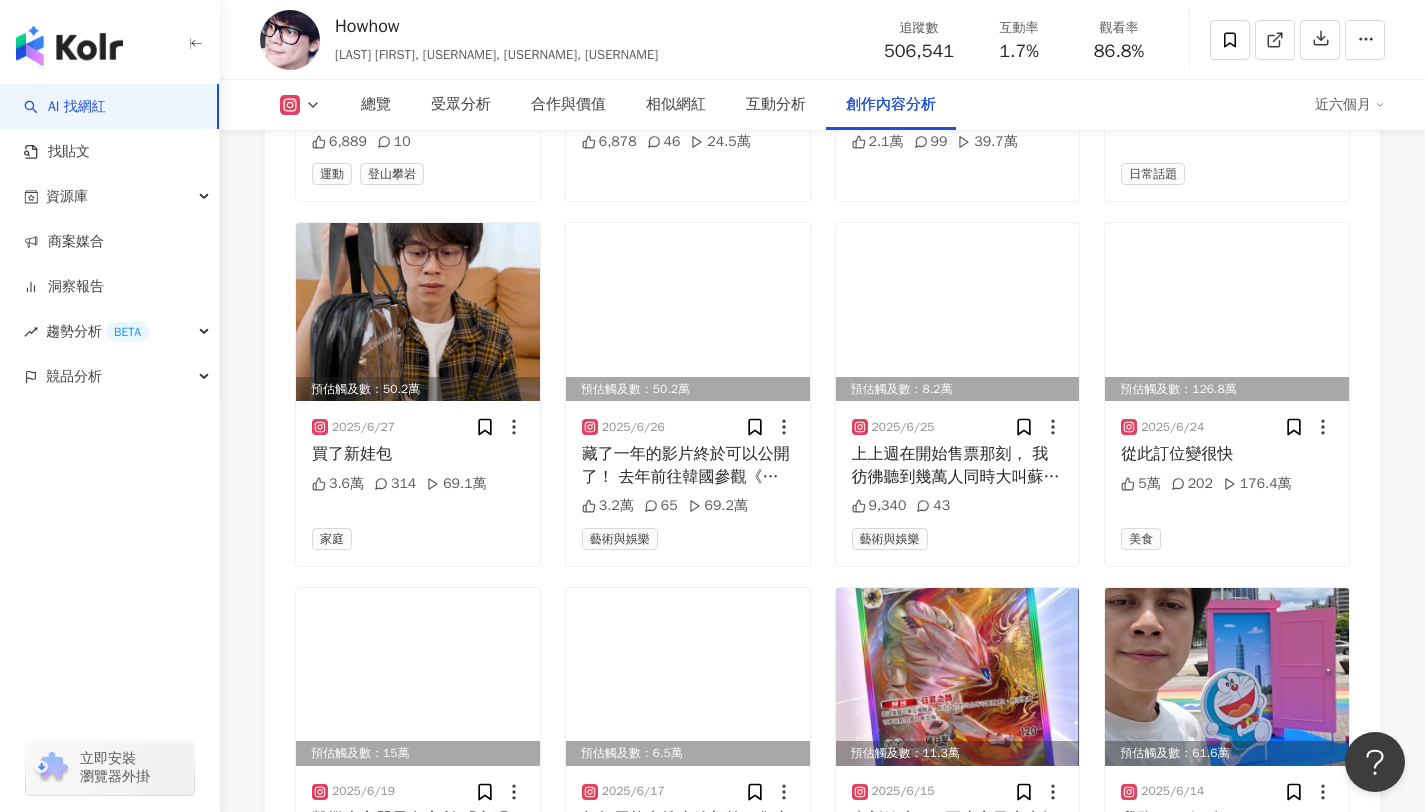 scroll, scrollTop: 7956, scrollLeft: 0, axis: vertical 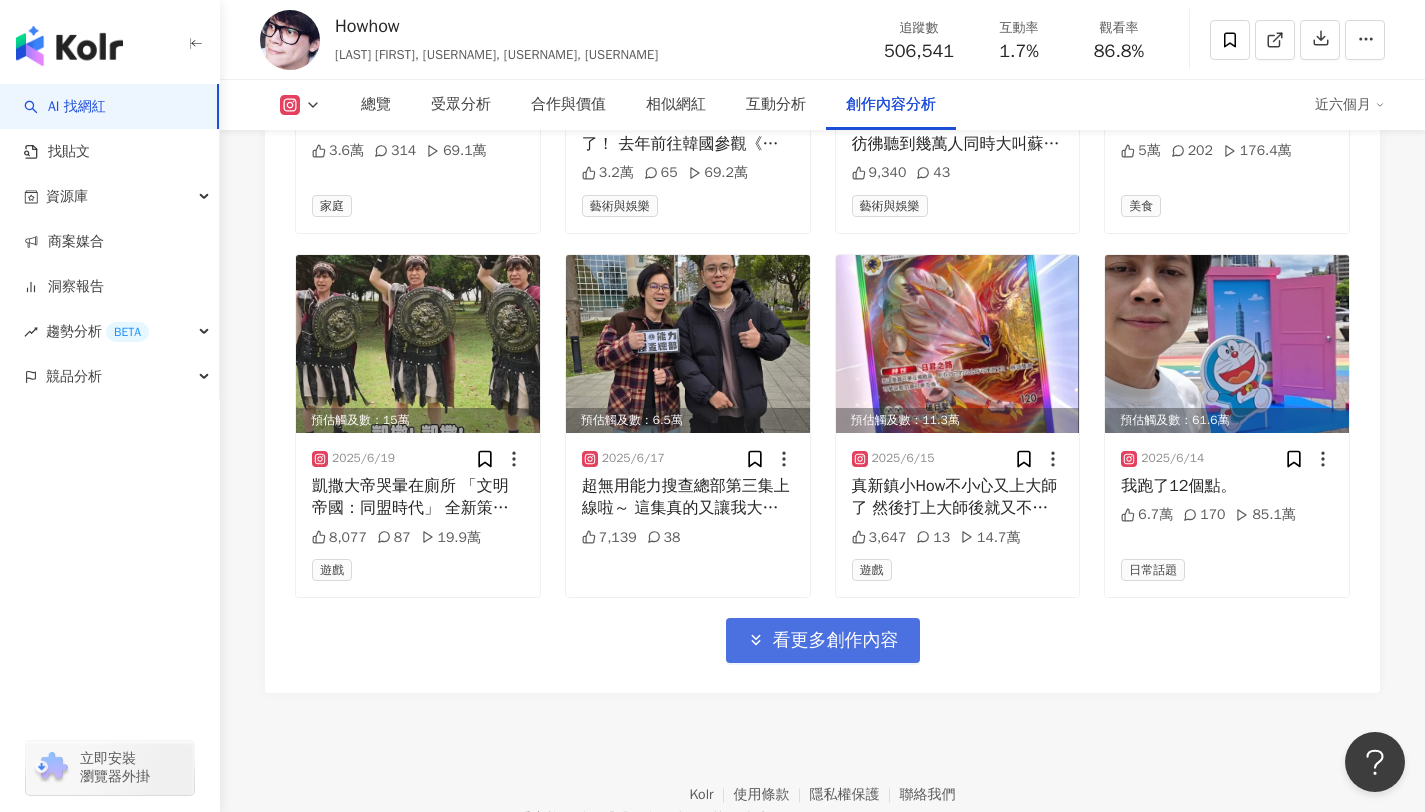 click on "看更多創作內容" at bounding box center (823, 640) 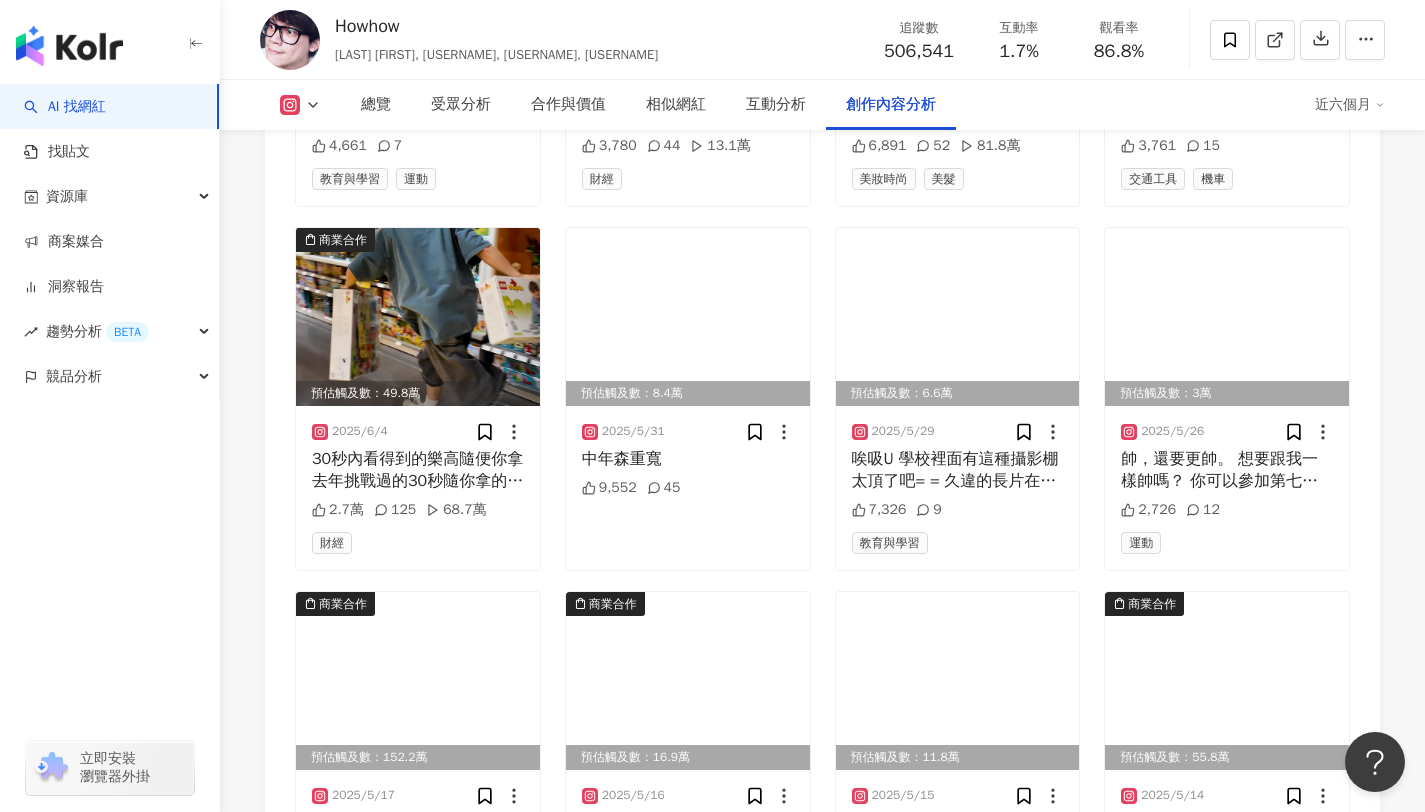 scroll, scrollTop: 9136, scrollLeft: 0, axis: vertical 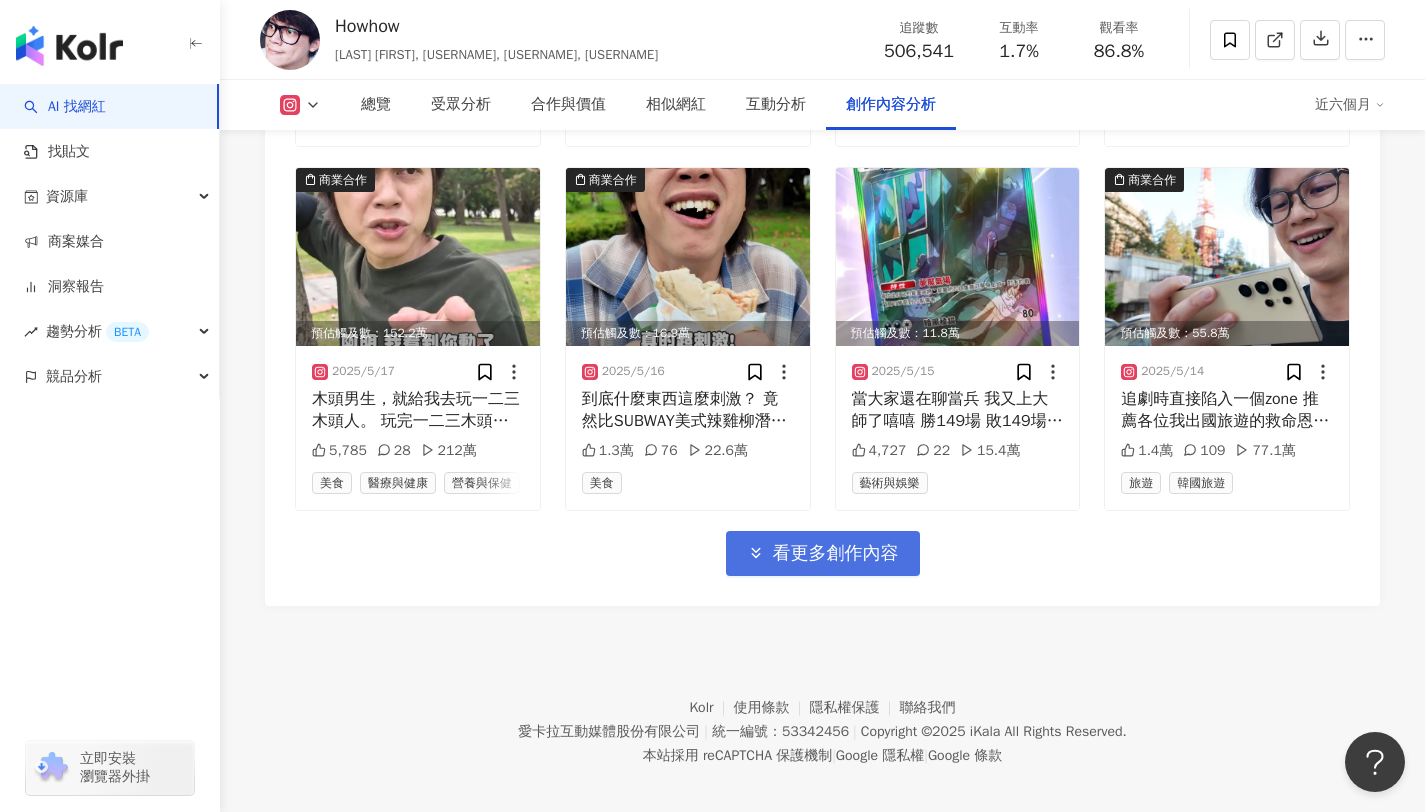 click on "看更多創作內容" at bounding box center (836, 554) 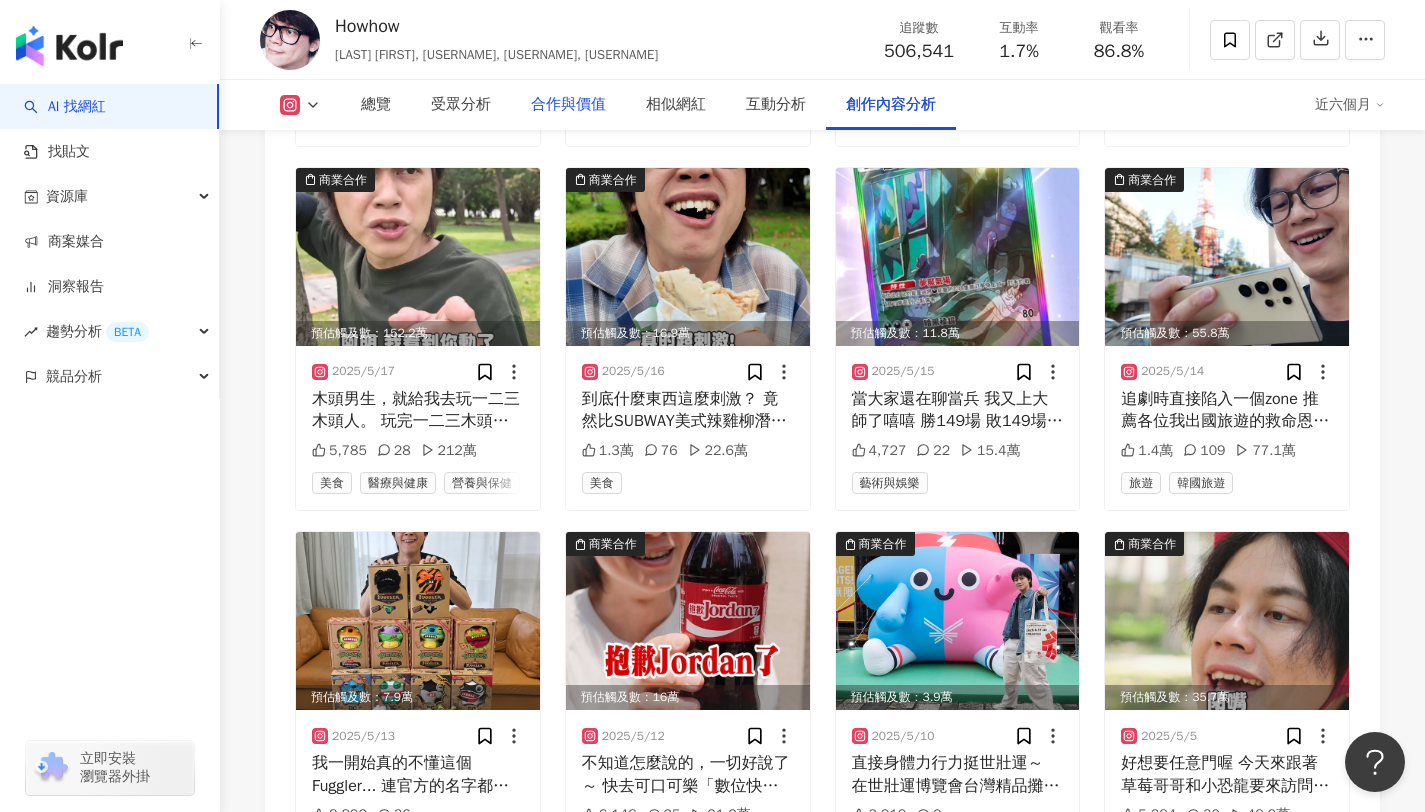 click on "2025/6/4 30秒內看得到的樂高隨便你拿
去年挑戰過的30秒隨你拿的樂高活動又來啦～
今年增加額外挑戰！
究竟今年能搬多少回家呢？
今年六月只要消費滿1500元就可以得到一張刮刮卡。
最大獎是得到限時30秒樂高任你拿的參賽資格！
@legotw_official
#限時30秒樂高任你拿
#台灣樂高
#樂高 2.7萬 125 68.7萬 財經" at bounding box center (418, 64) 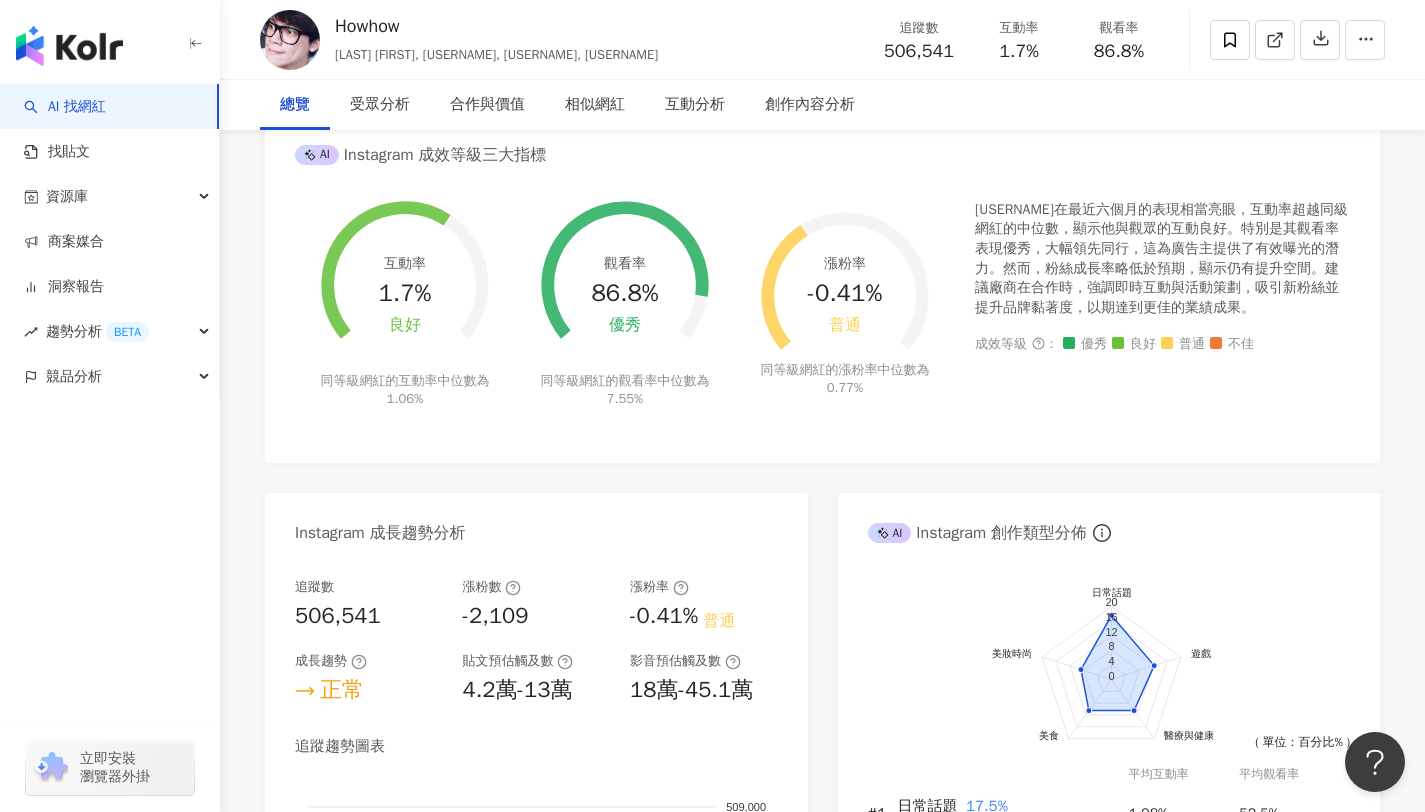 scroll, scrollTop: 0, scrollLeft: 0, axis: both 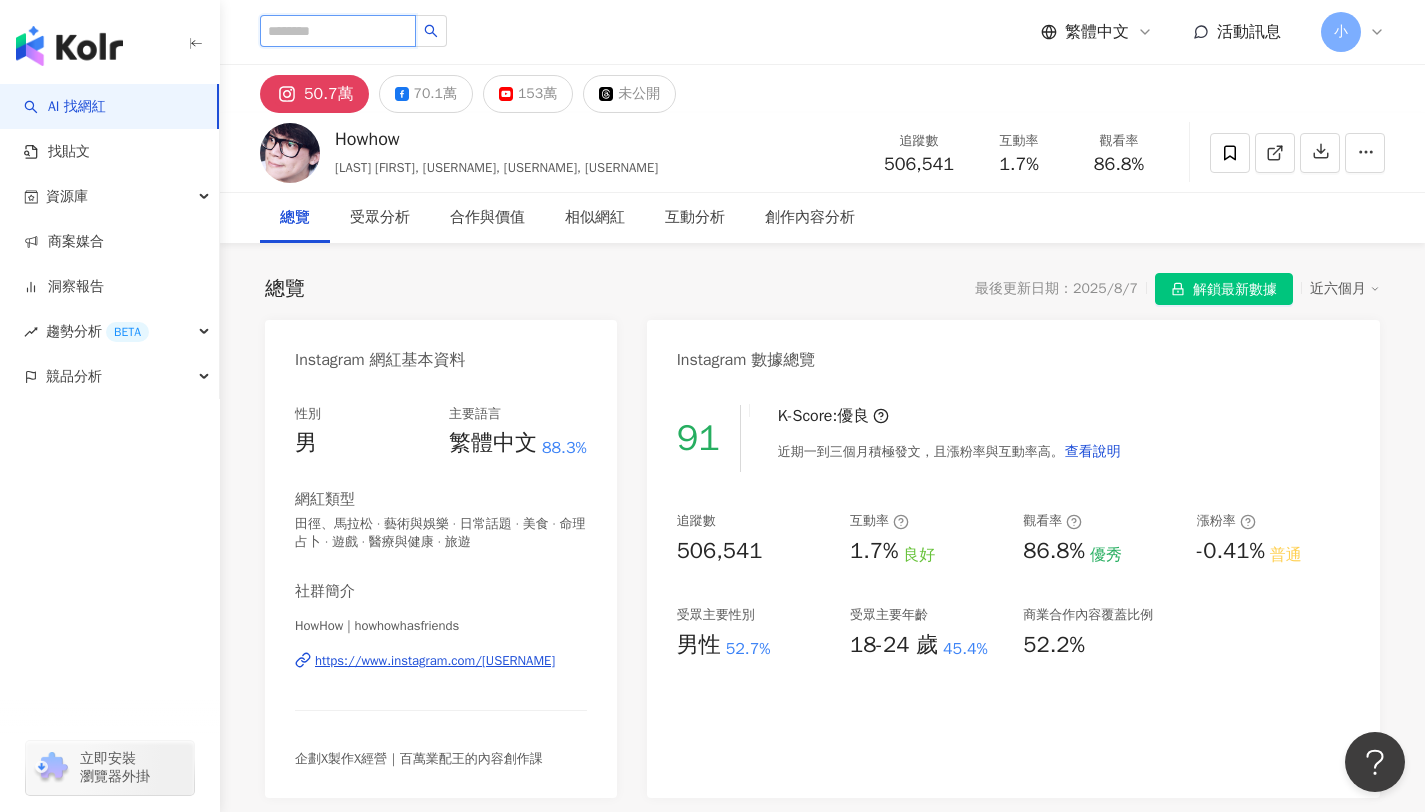 click at bounding box center [338, 31] 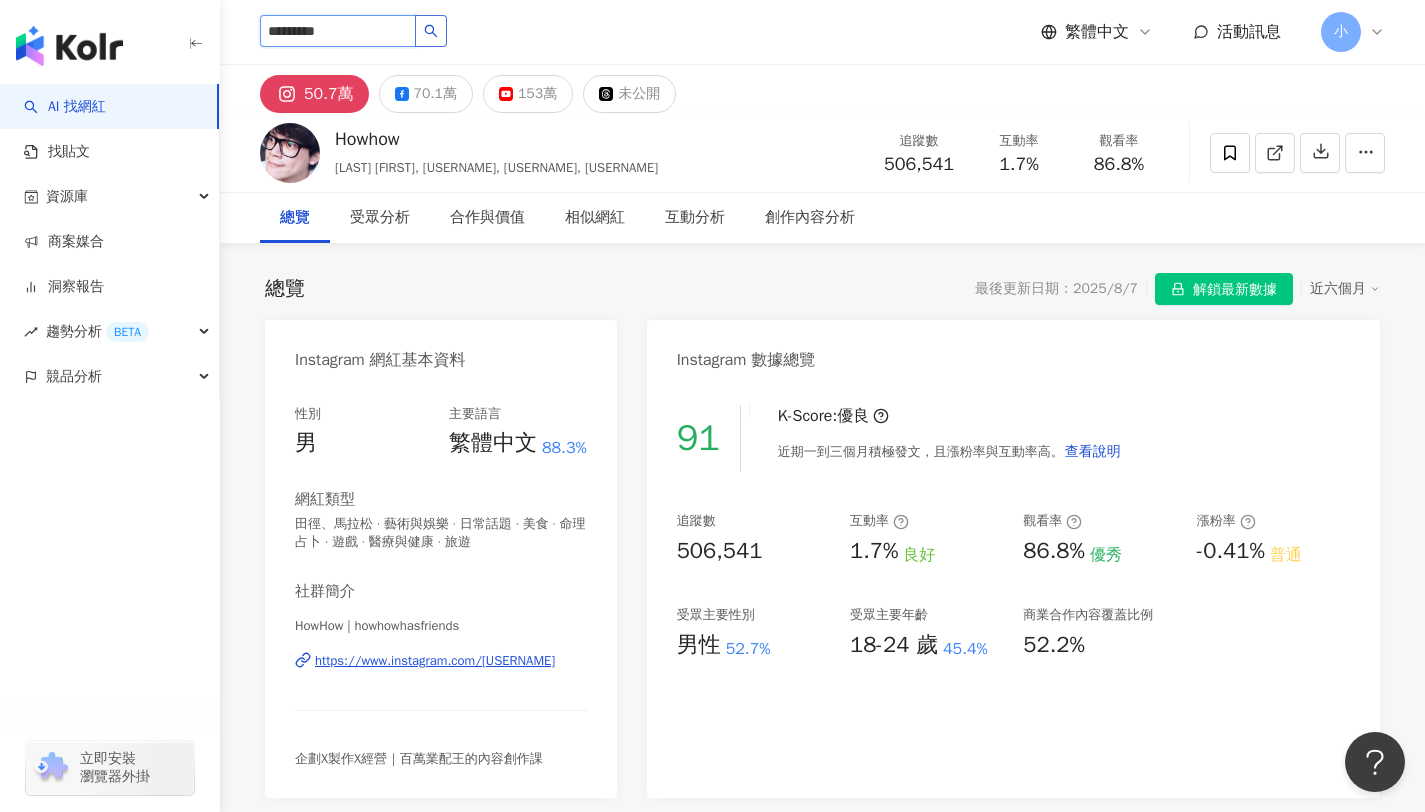 click at bounding box center (431, 31) 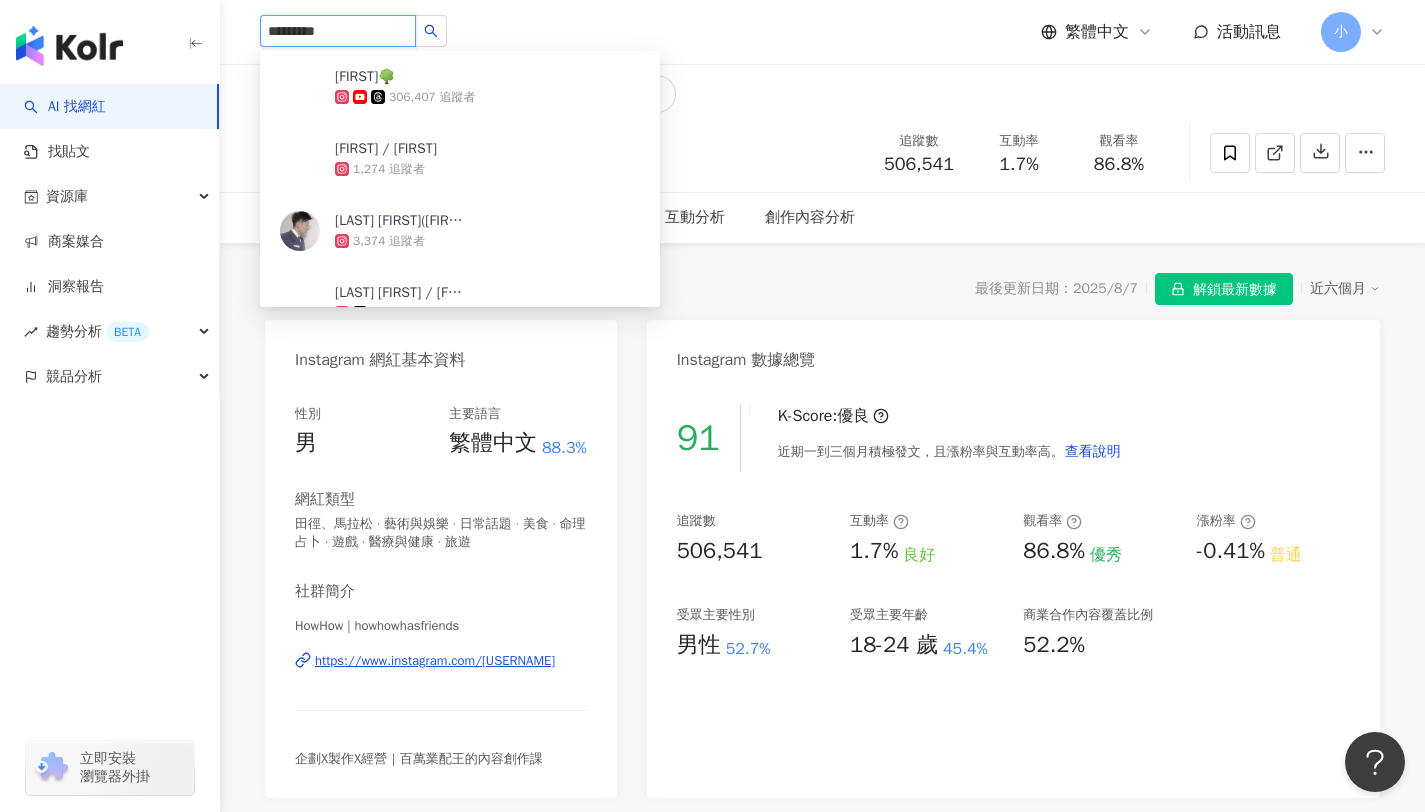type on "*********" 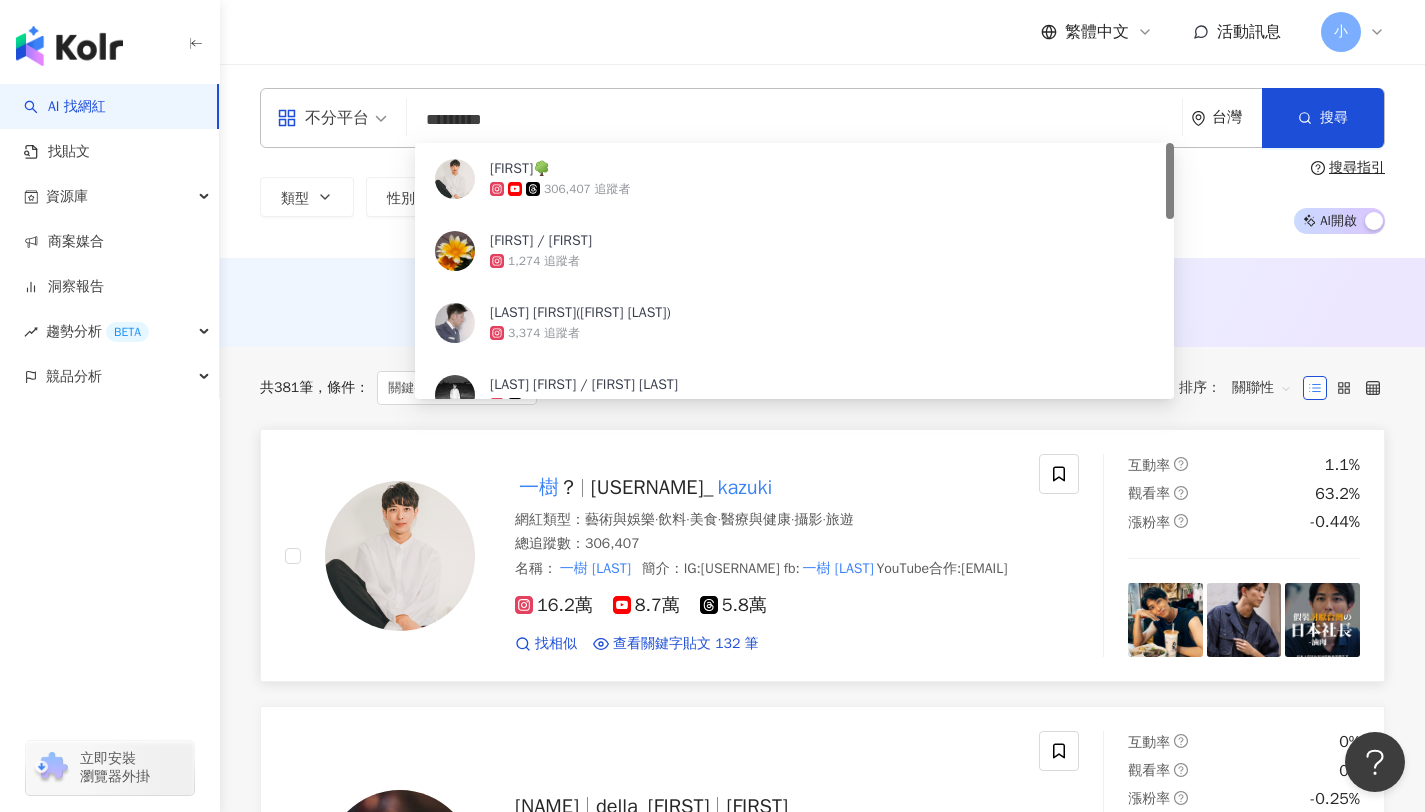 click on "kazuki" at bounding box center [744, 487] 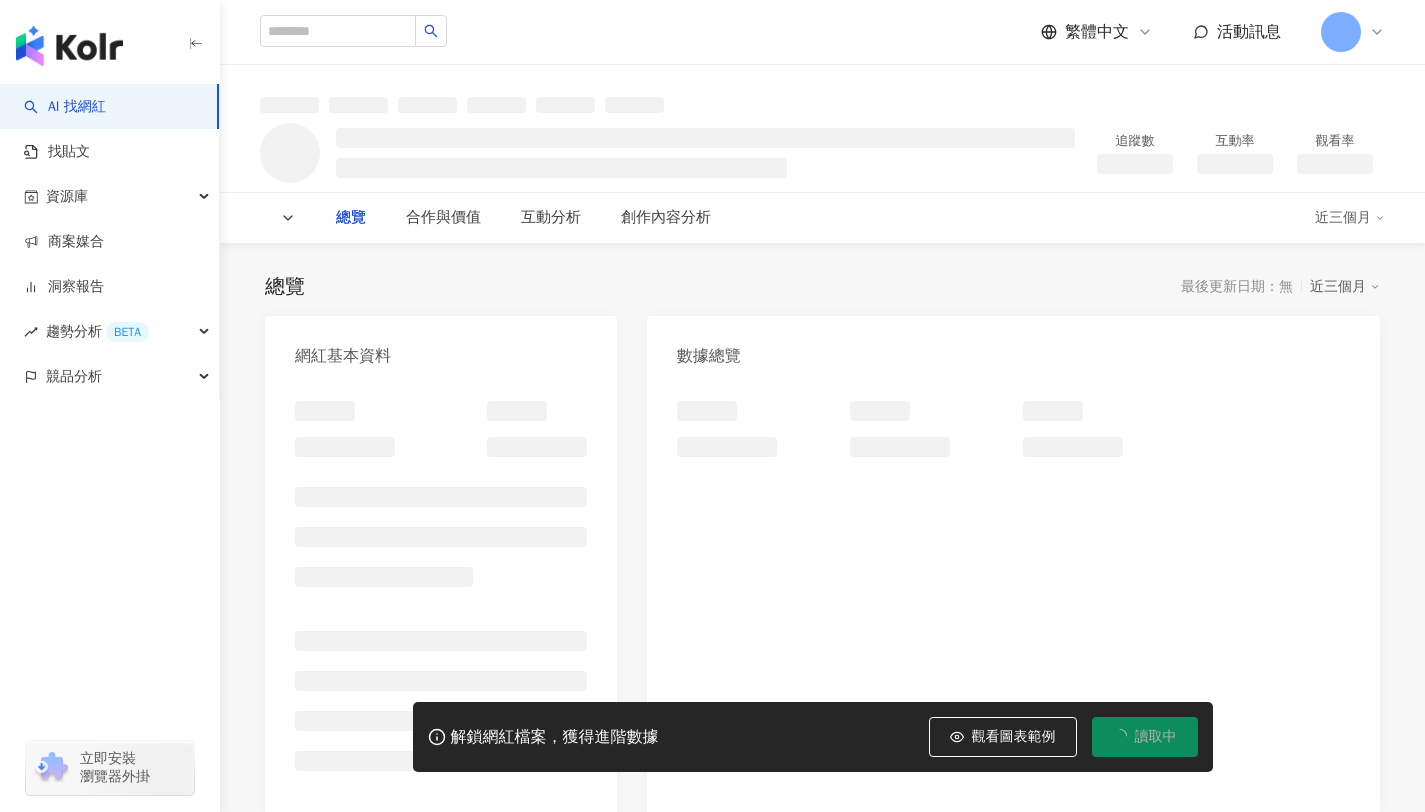scroll, scrollTop: 0, scrollLeft: 0, axis: both 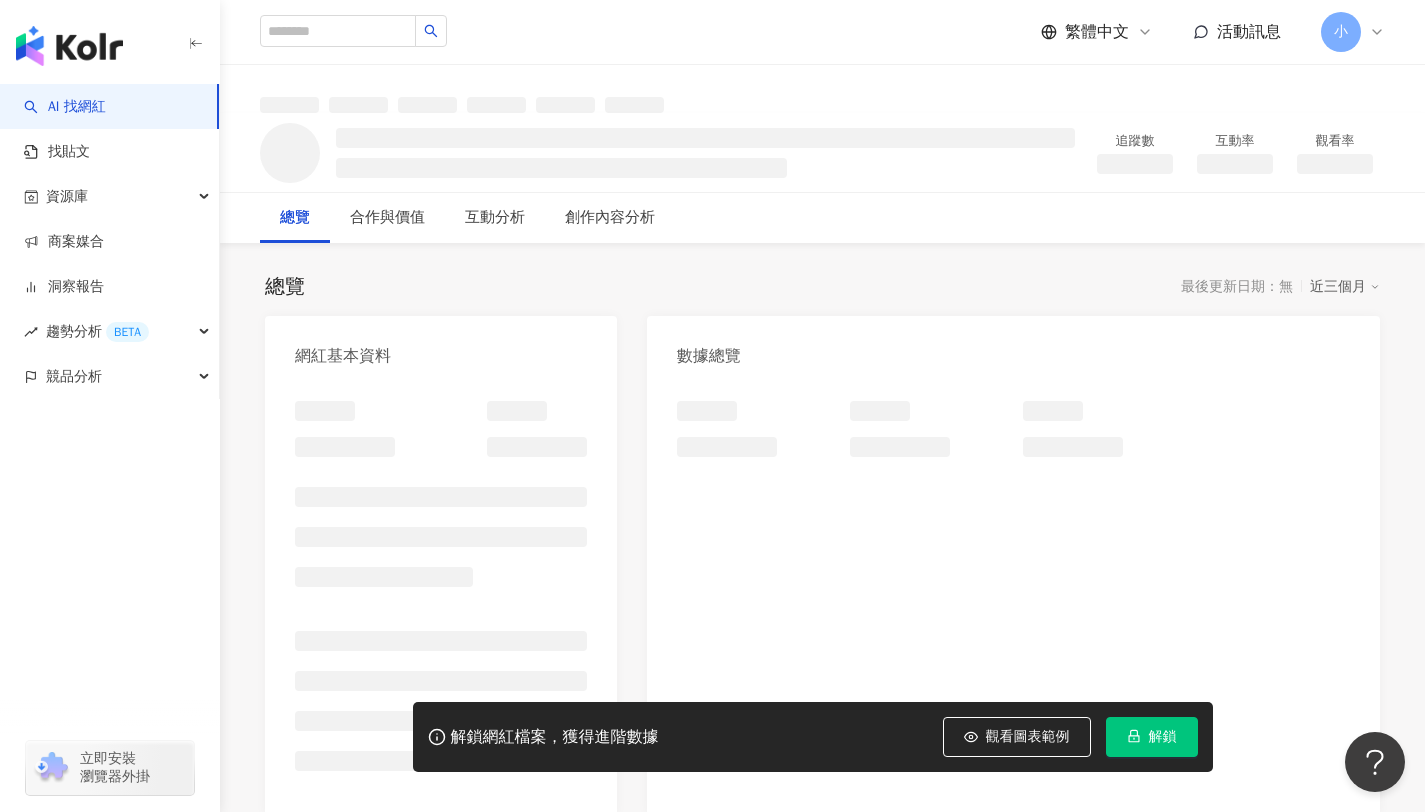 click on "解鎖" at bounding box center [1152, 737] 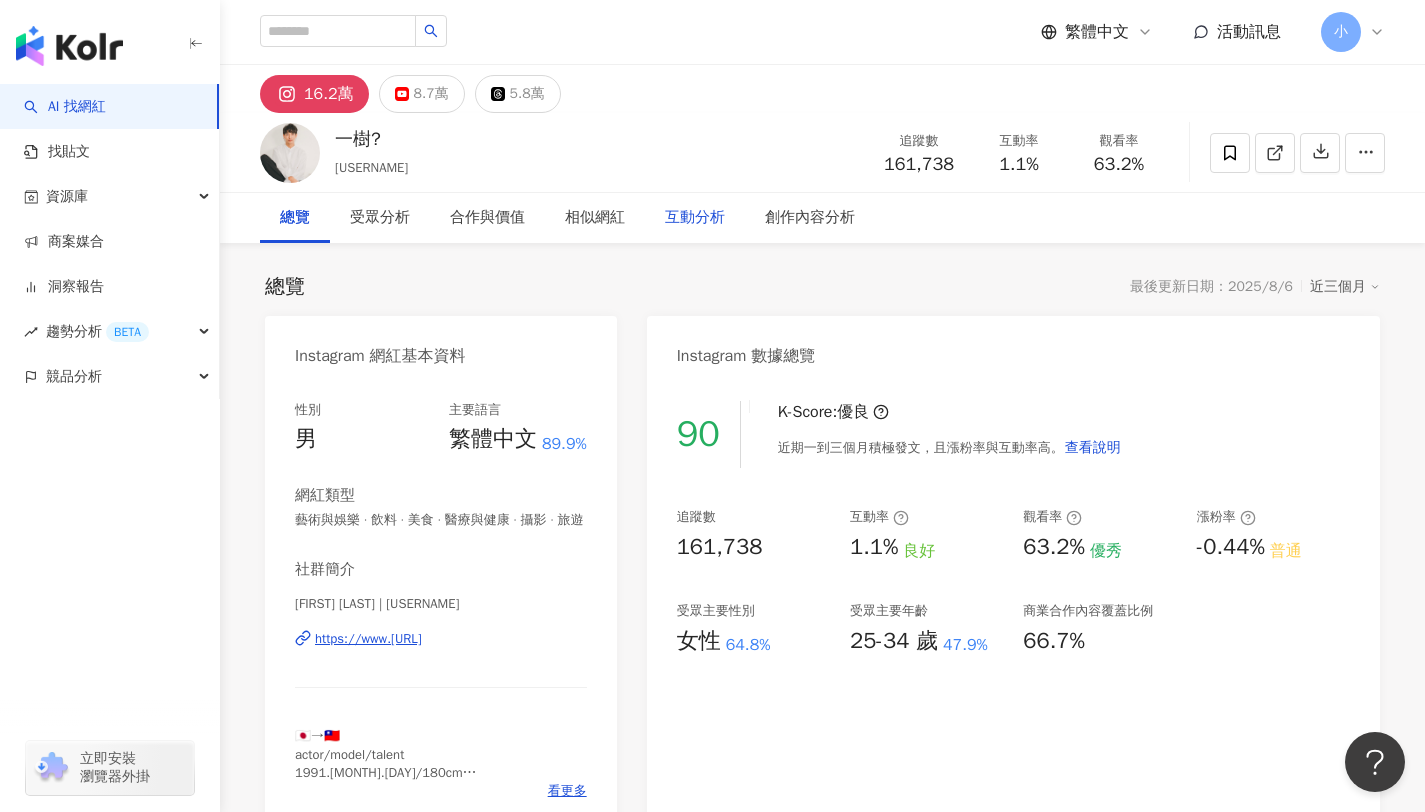 click on "互動分析" at bounding box center [695, 218] 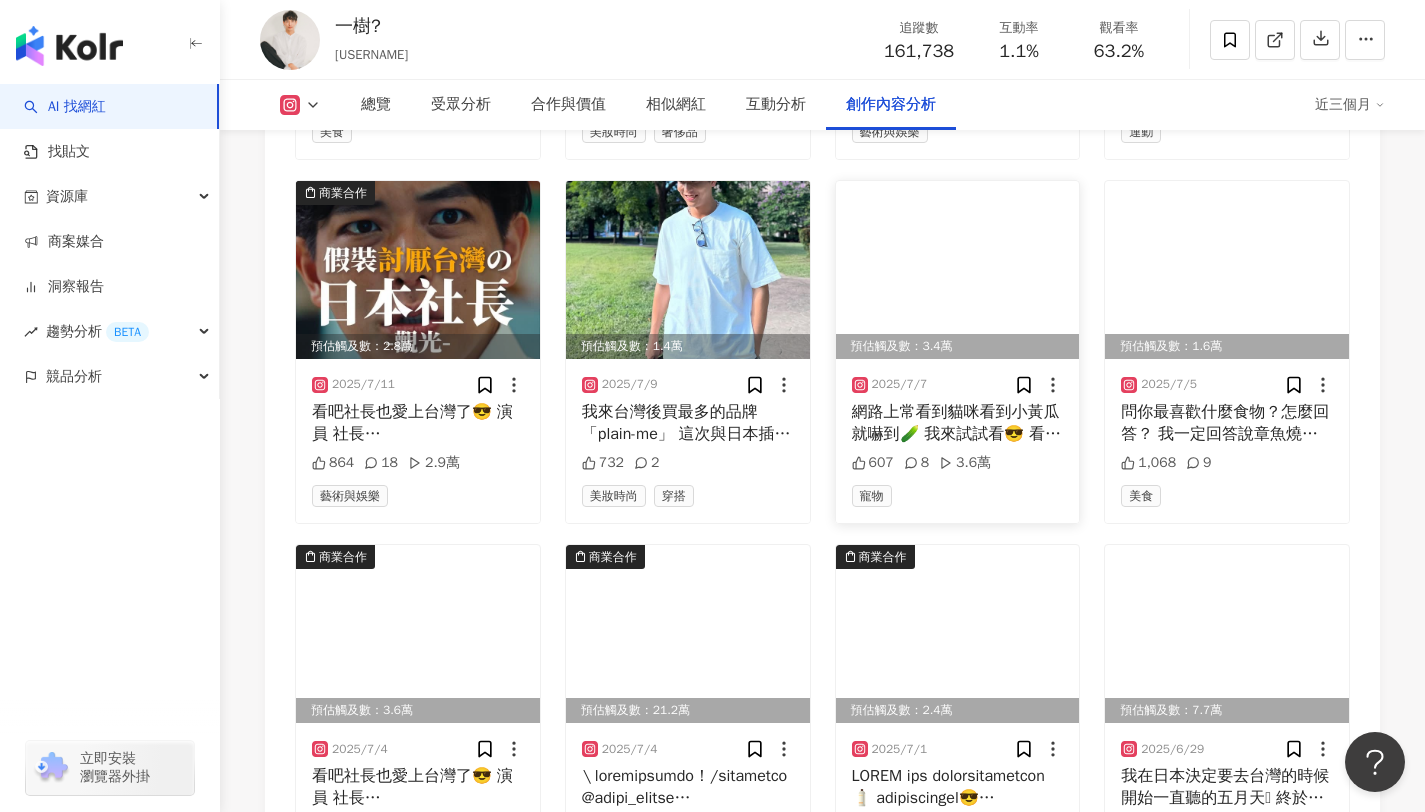 scroll, scrollTop: 6836, scrollLeft: 0, axis: vertical 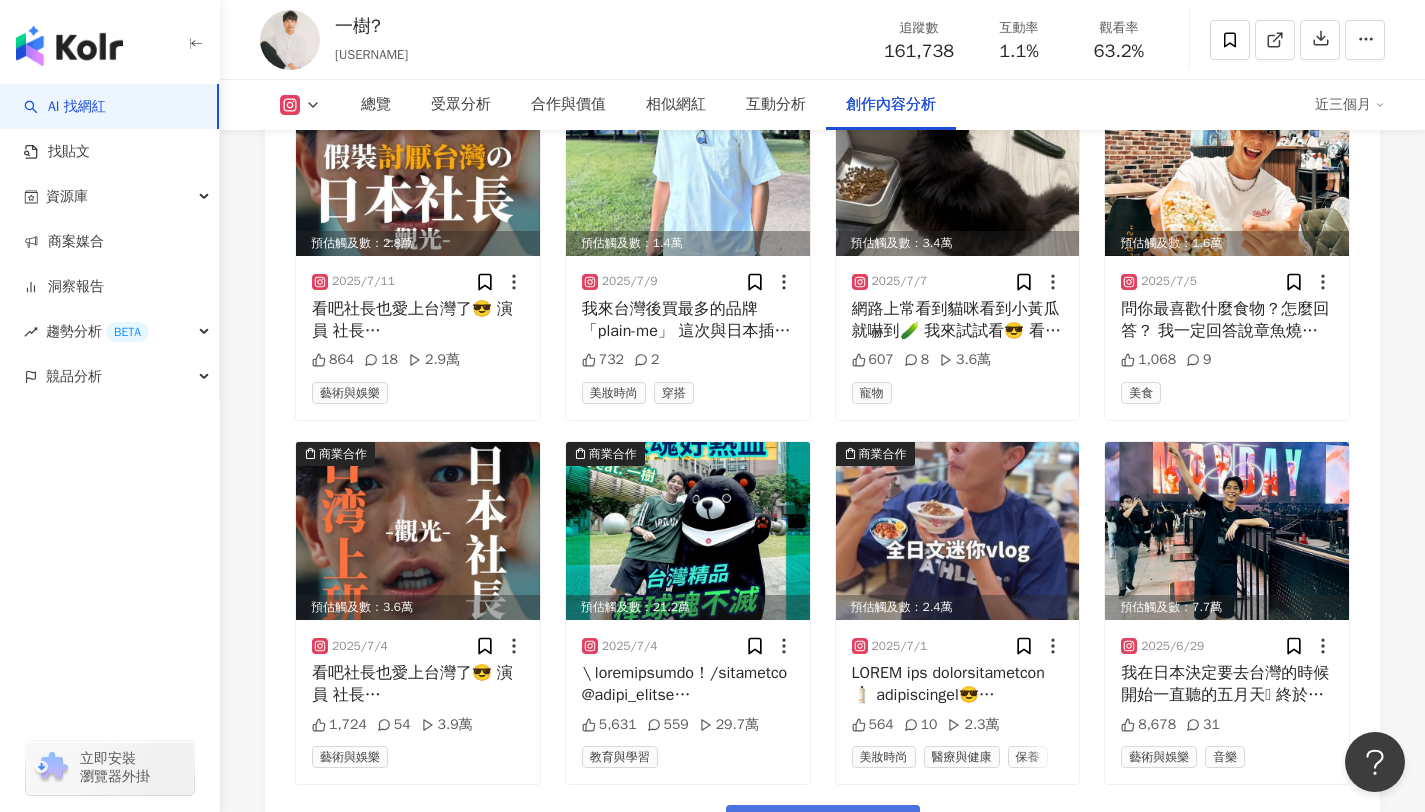 click on "看更多創作內容" at bounding box center [823, 827] 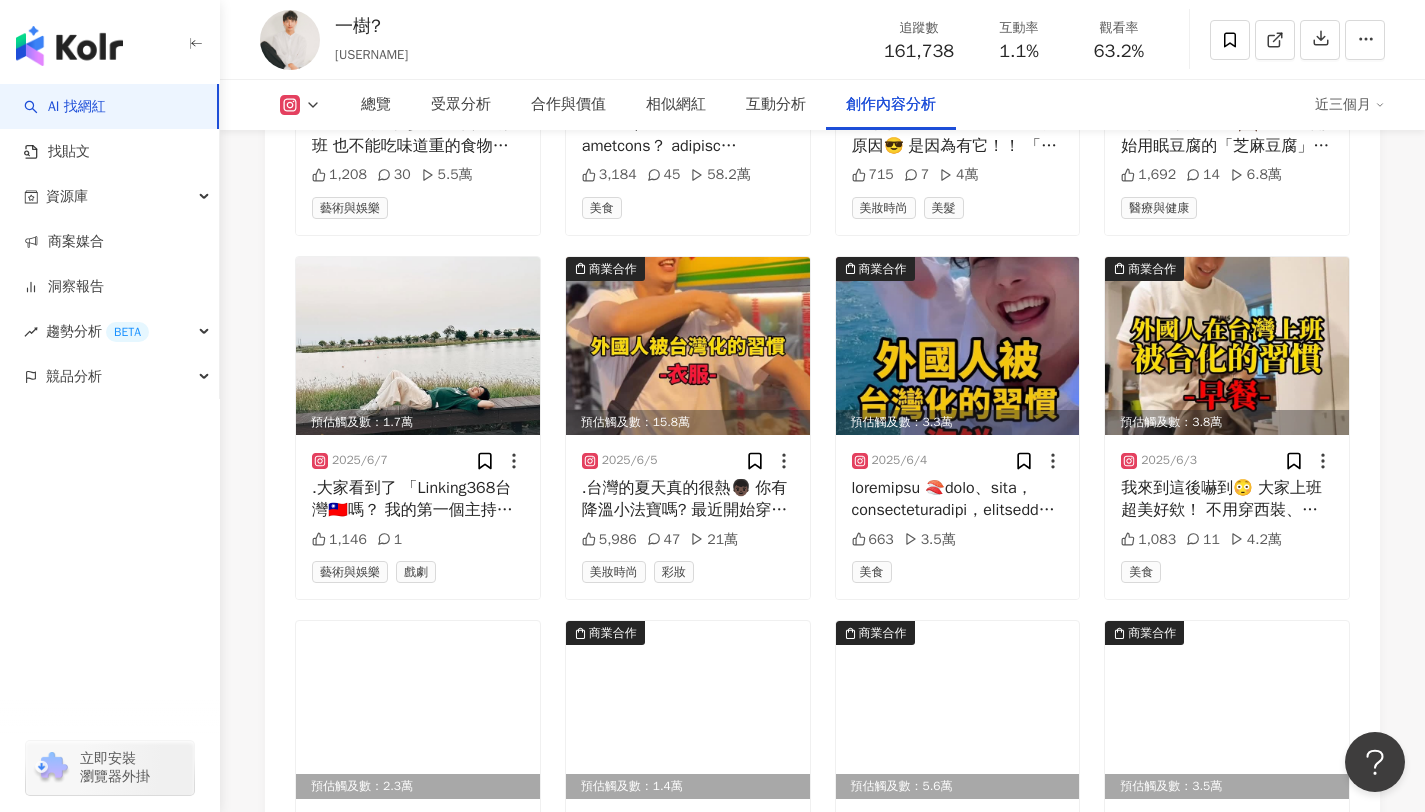 scroll, scrollTop: 7964, scrollLeft: 0, axis: vertical 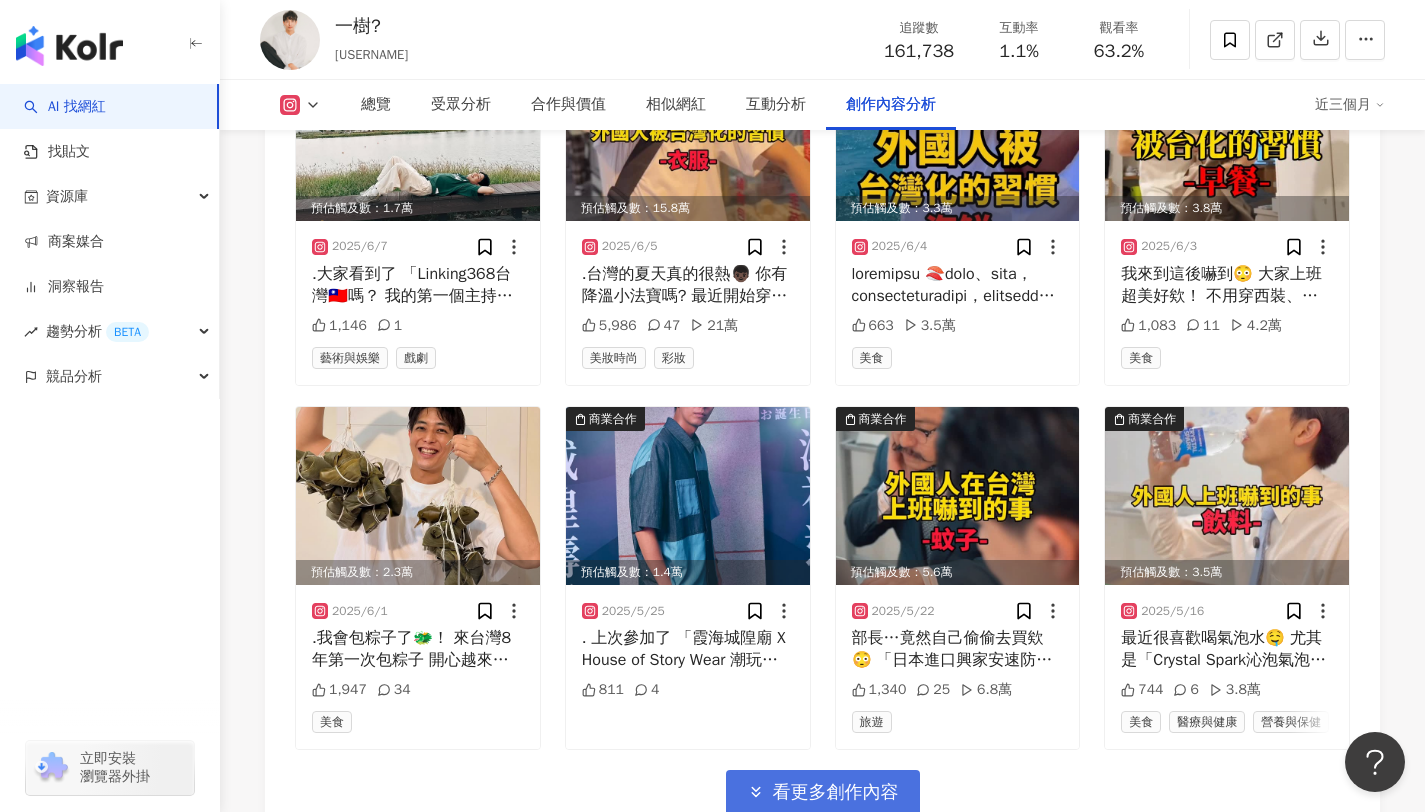 click on "看更多創作內容" at bounding box center (836, 793) 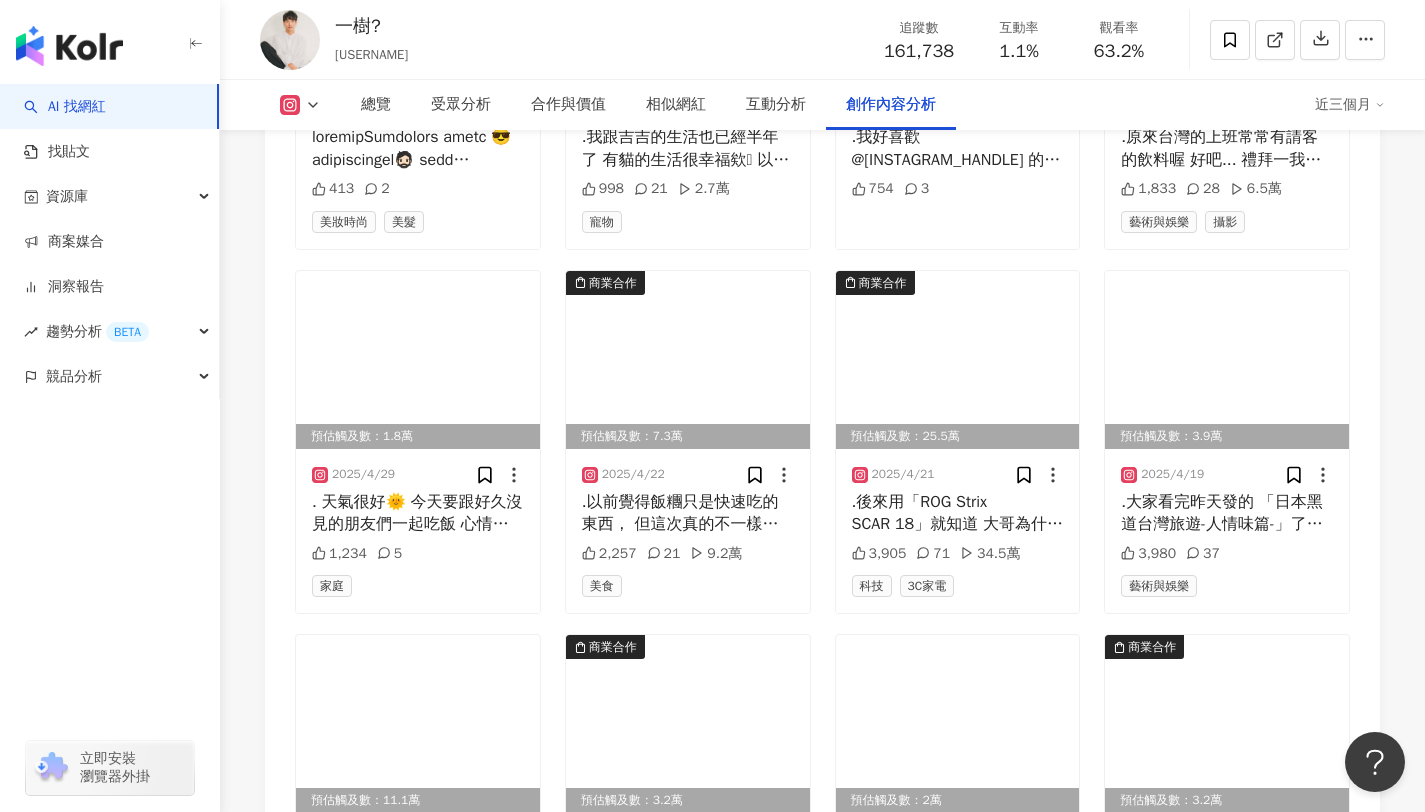 scroll, scrollTop: 9046, scrollLeft: 0, axis: vertical 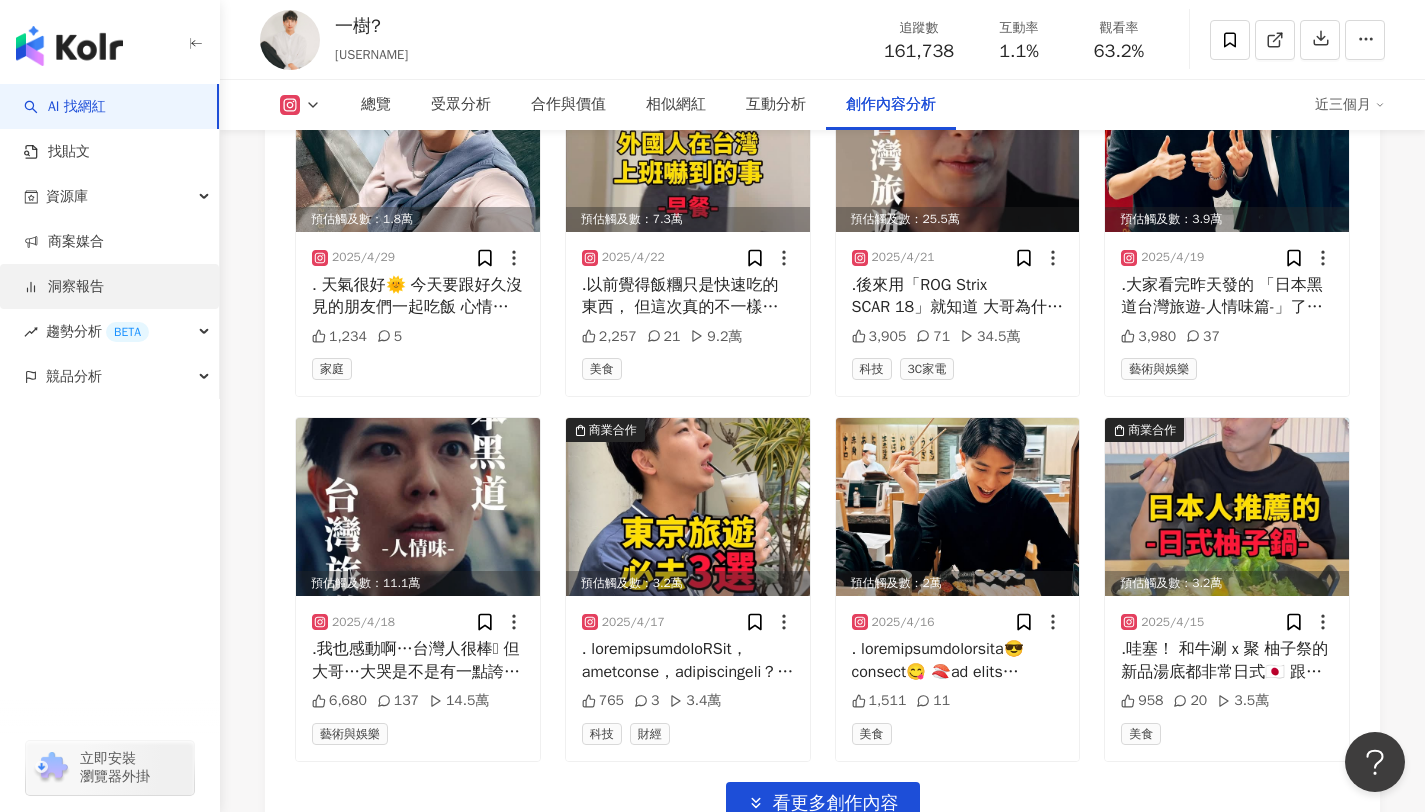 type 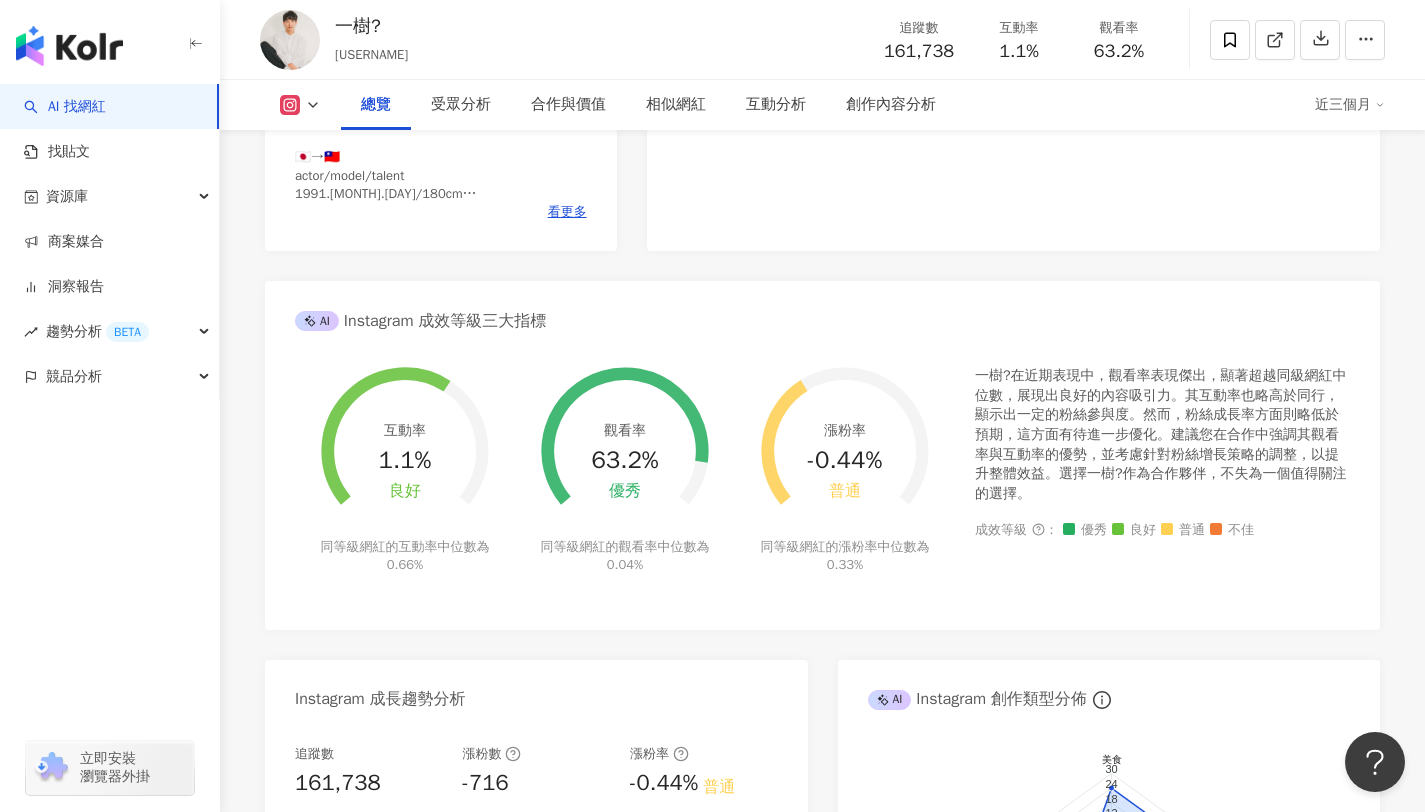 scroll, scrollTop: 566, scrollLeft: 0, axis: vertical 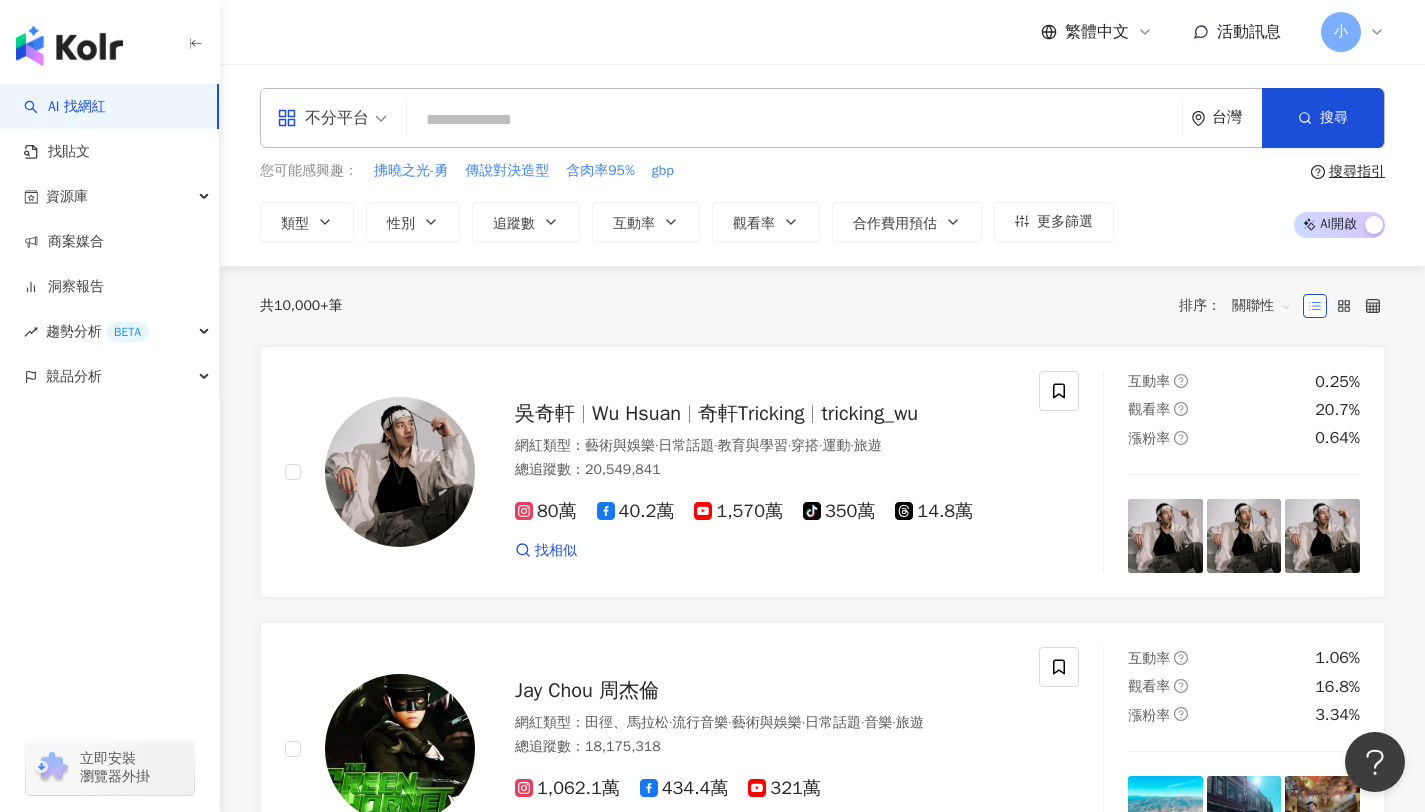 click at bounding box center (794, 120) 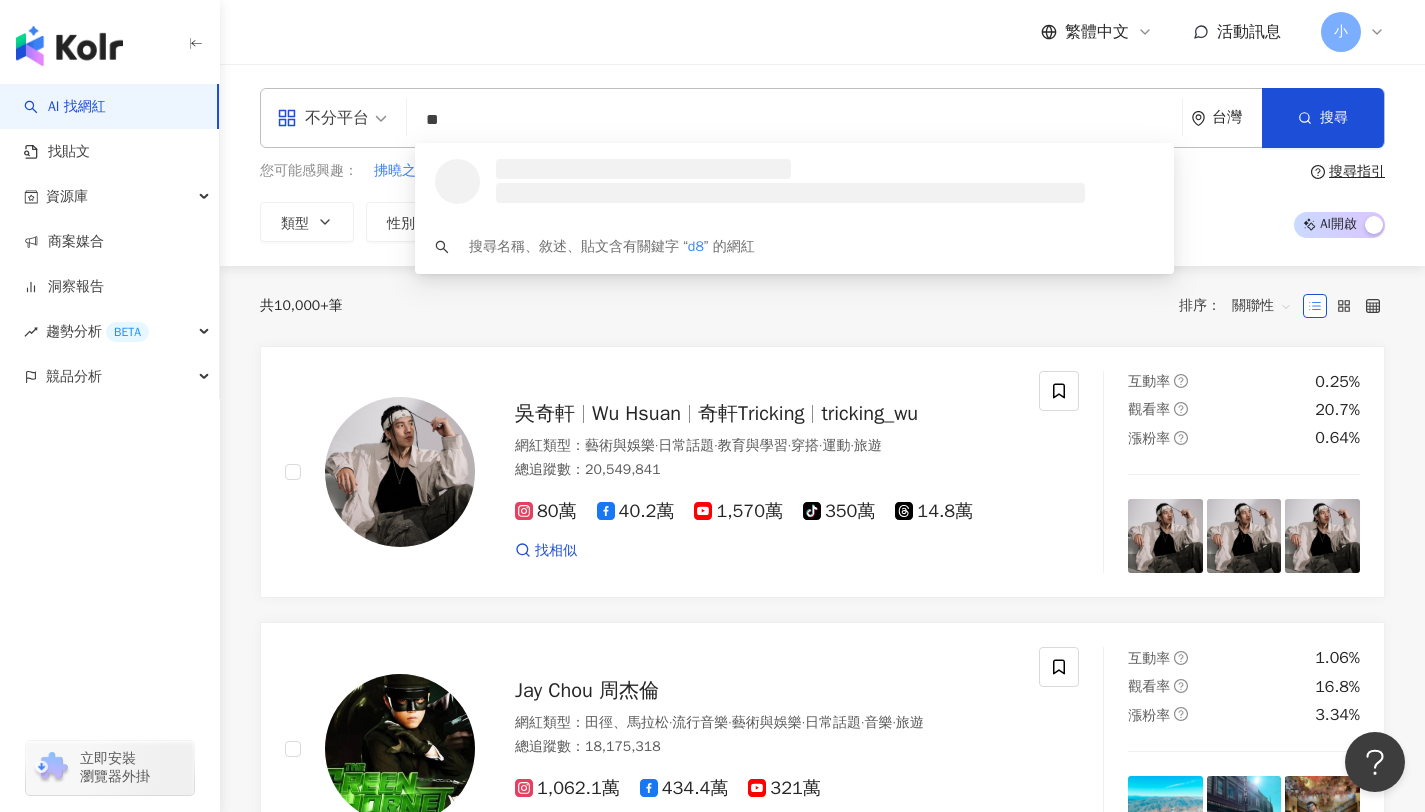 type on "*" 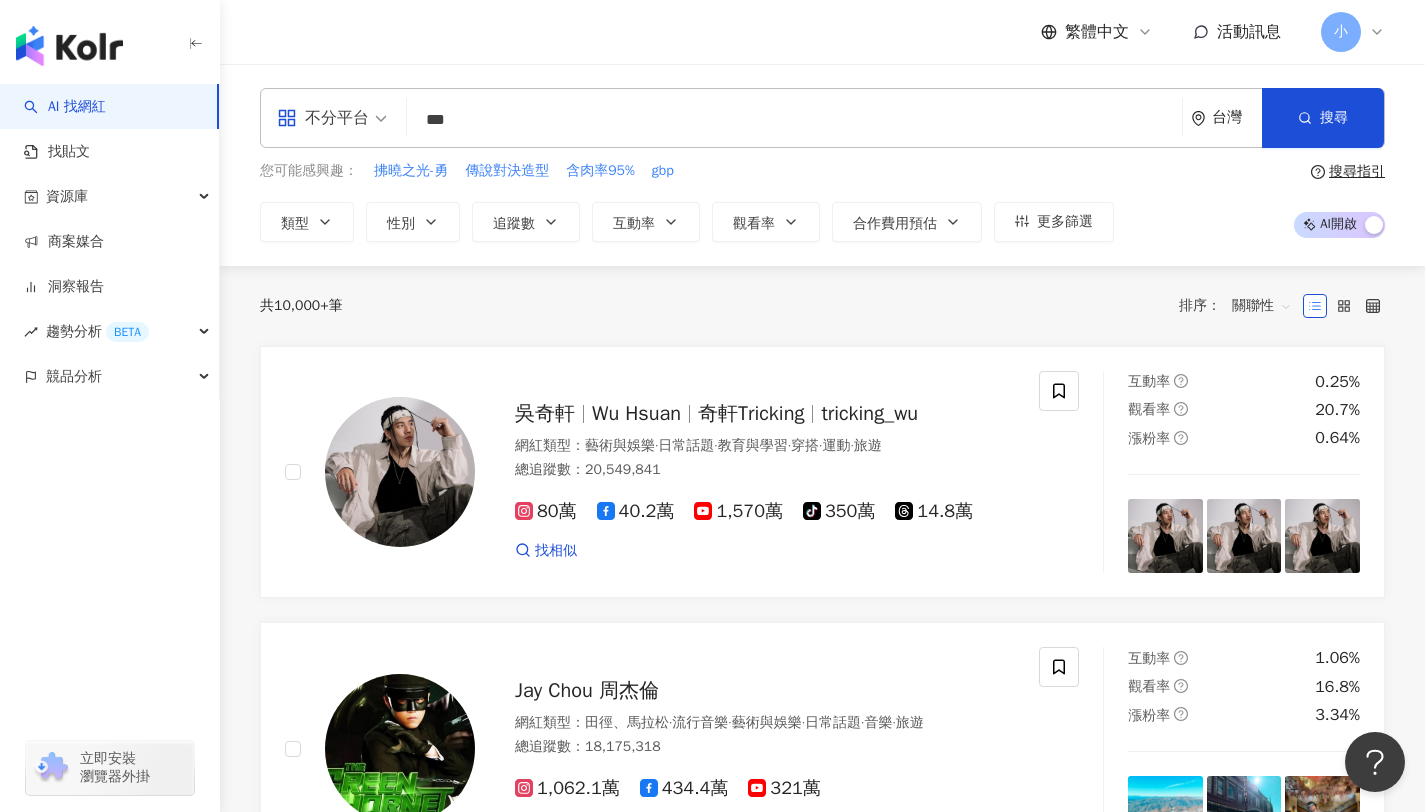 type on "**" 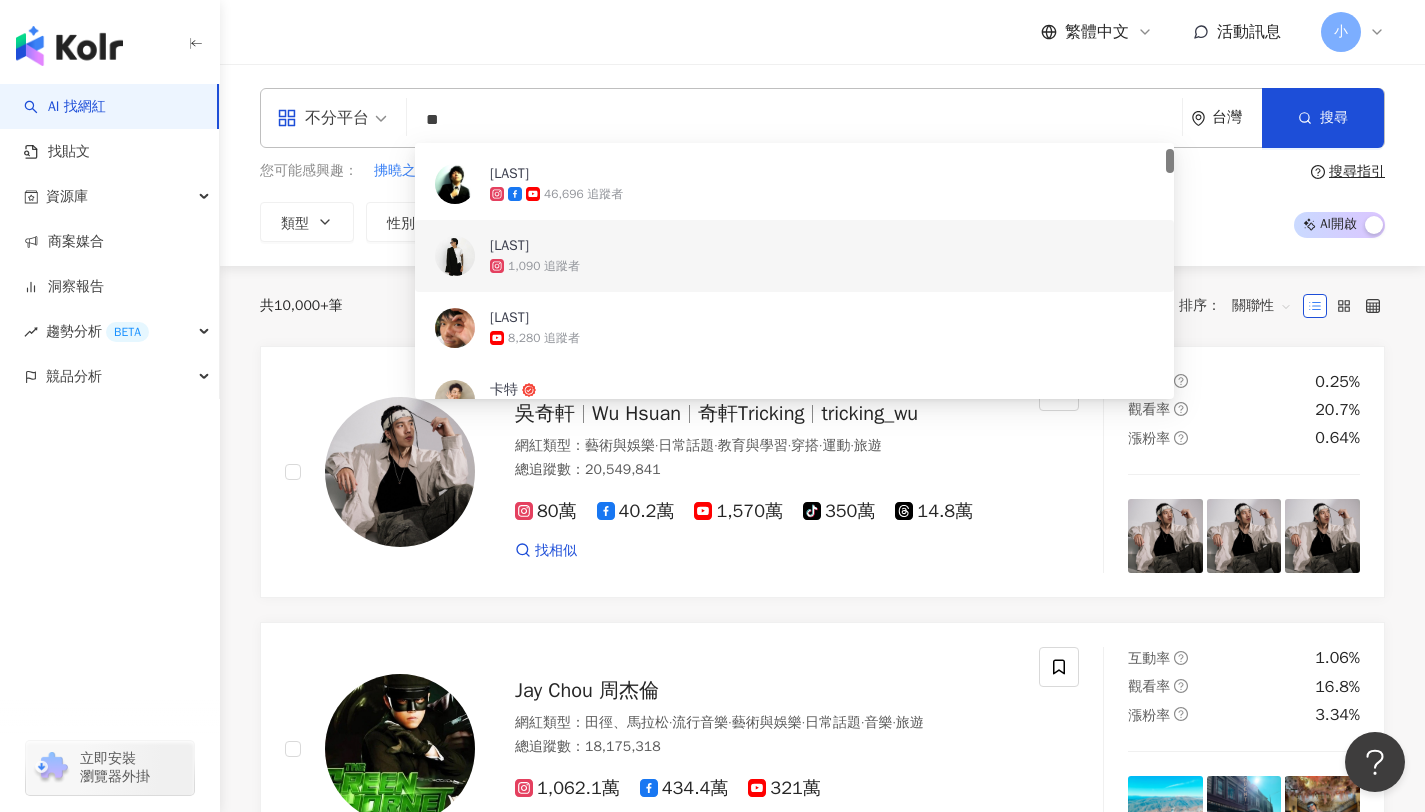 scroll, scrollTop: 242, scrollLeft: 0, axis: vertical 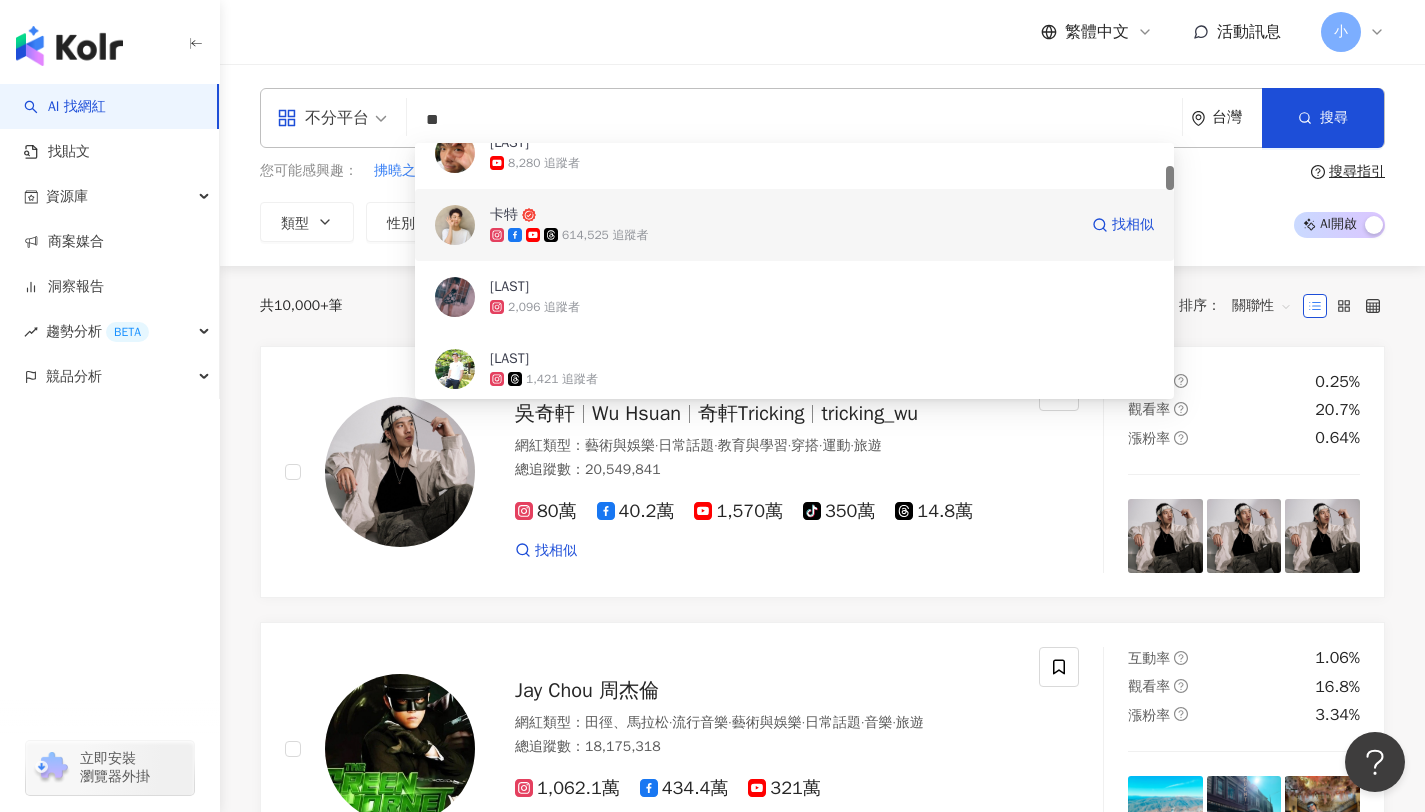 click on "614,525   追蹤者" at bounding box center [783, 235] 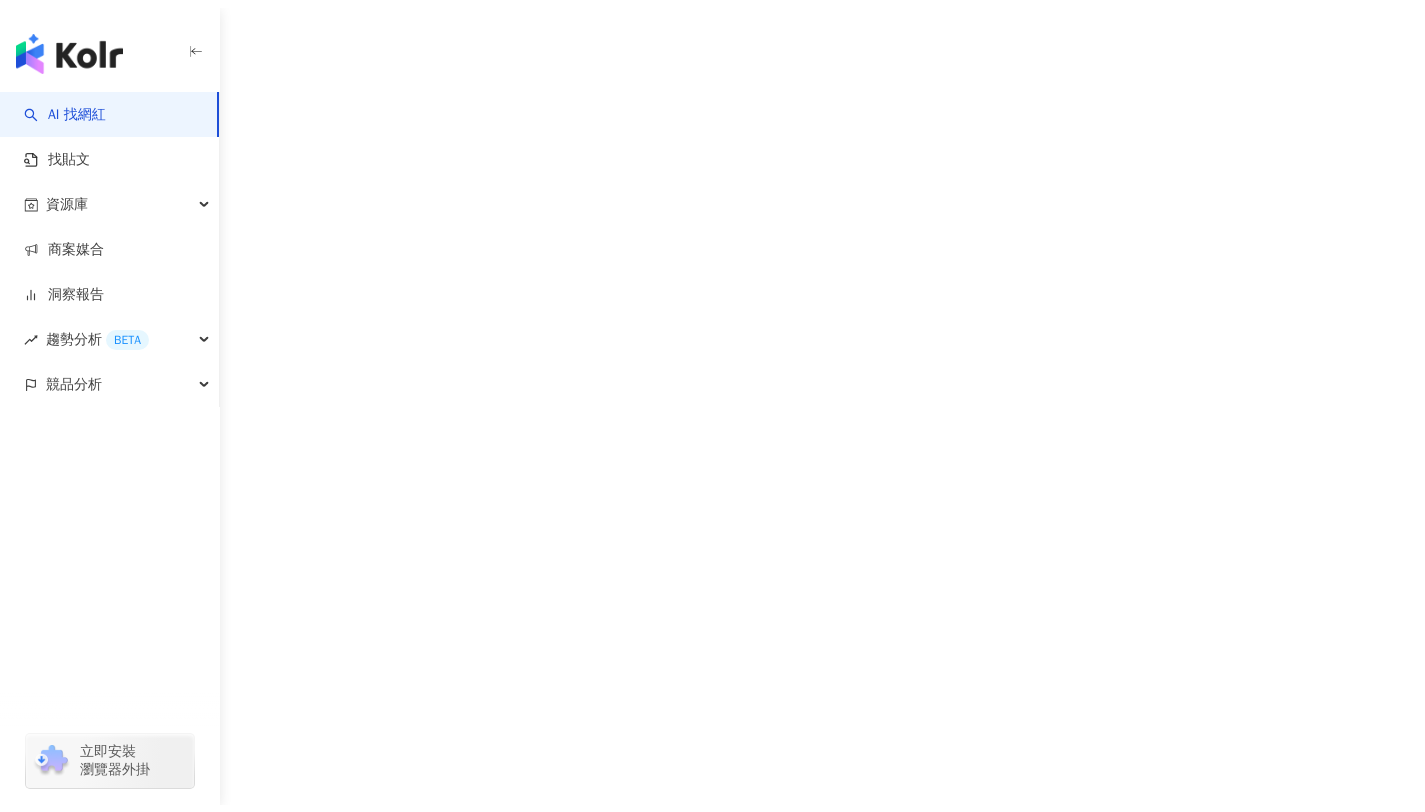 scroll, scrollTop: 0, scrollLeft: 0, axis: both 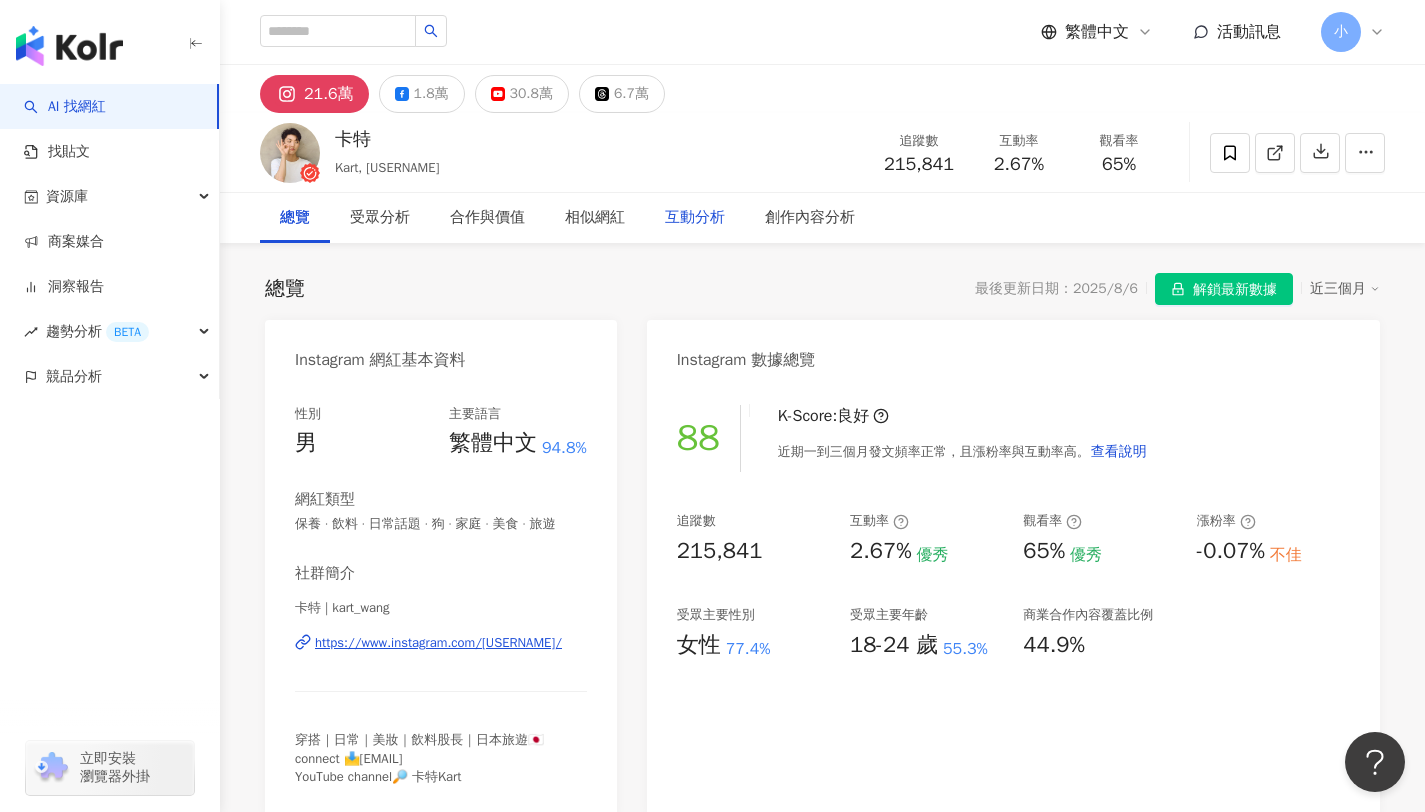 click on "互動分析" at bounding box center [695, 218] 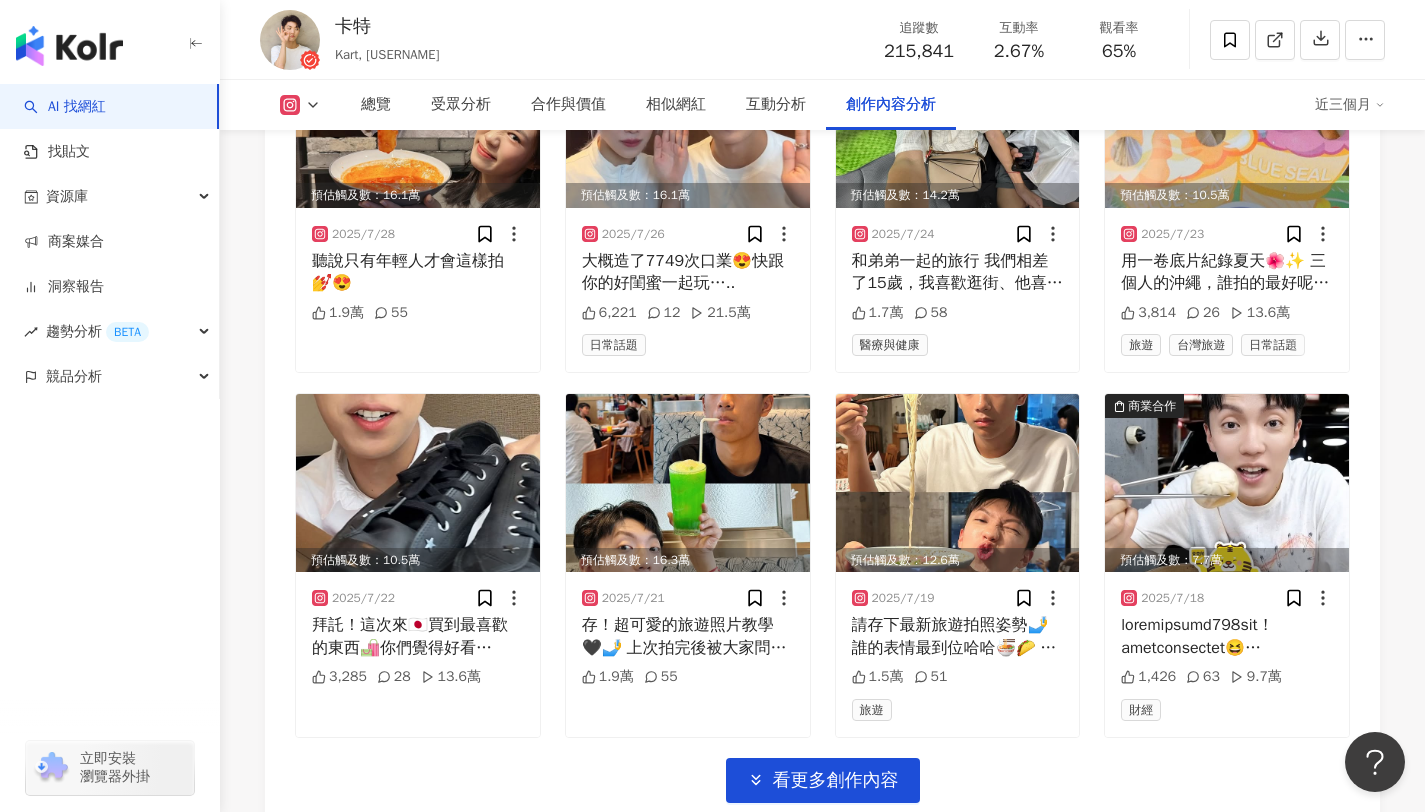 scroll, scrollTop: 6851, scrollLeft: 0, axis: vertical 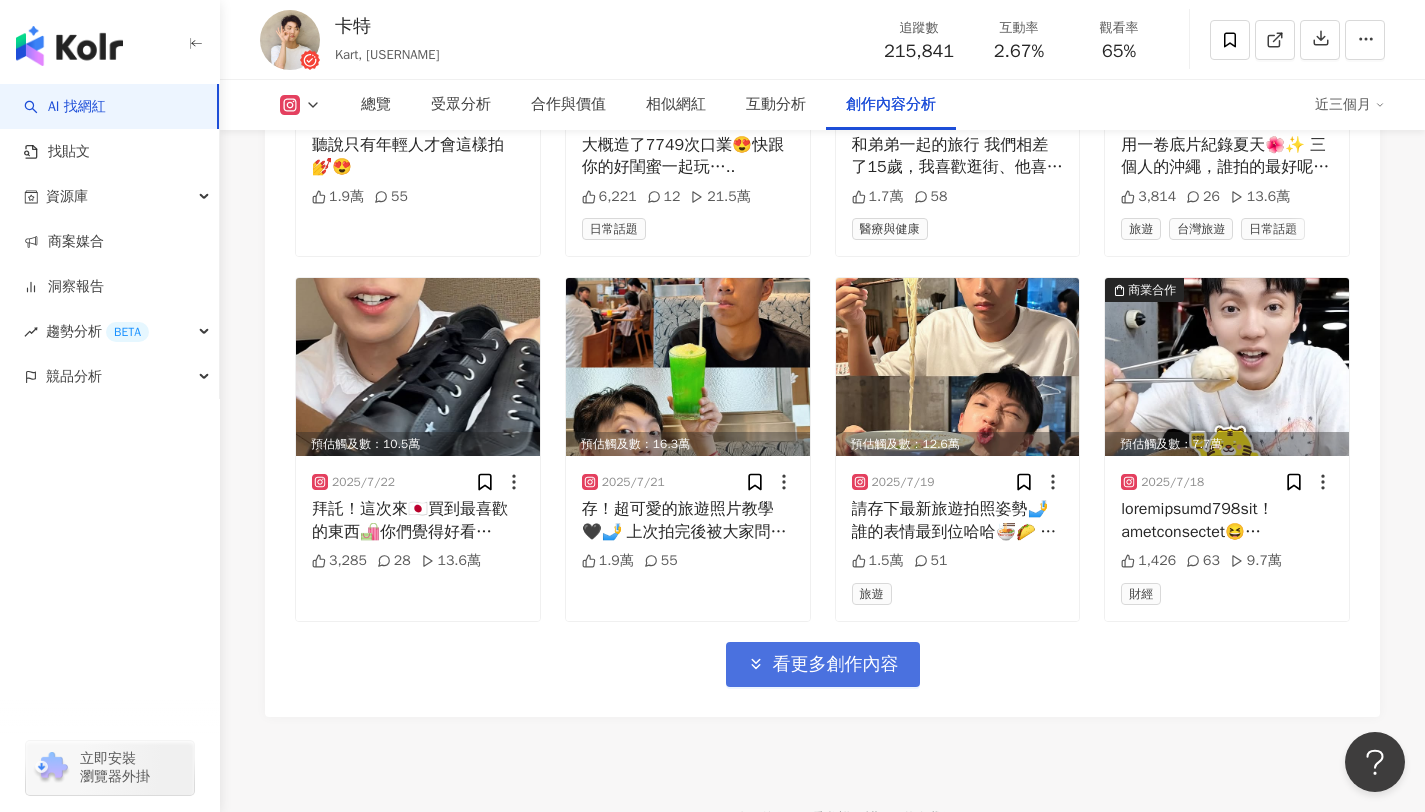 click on "看更多創作內容" at bounding box center [836, 665] 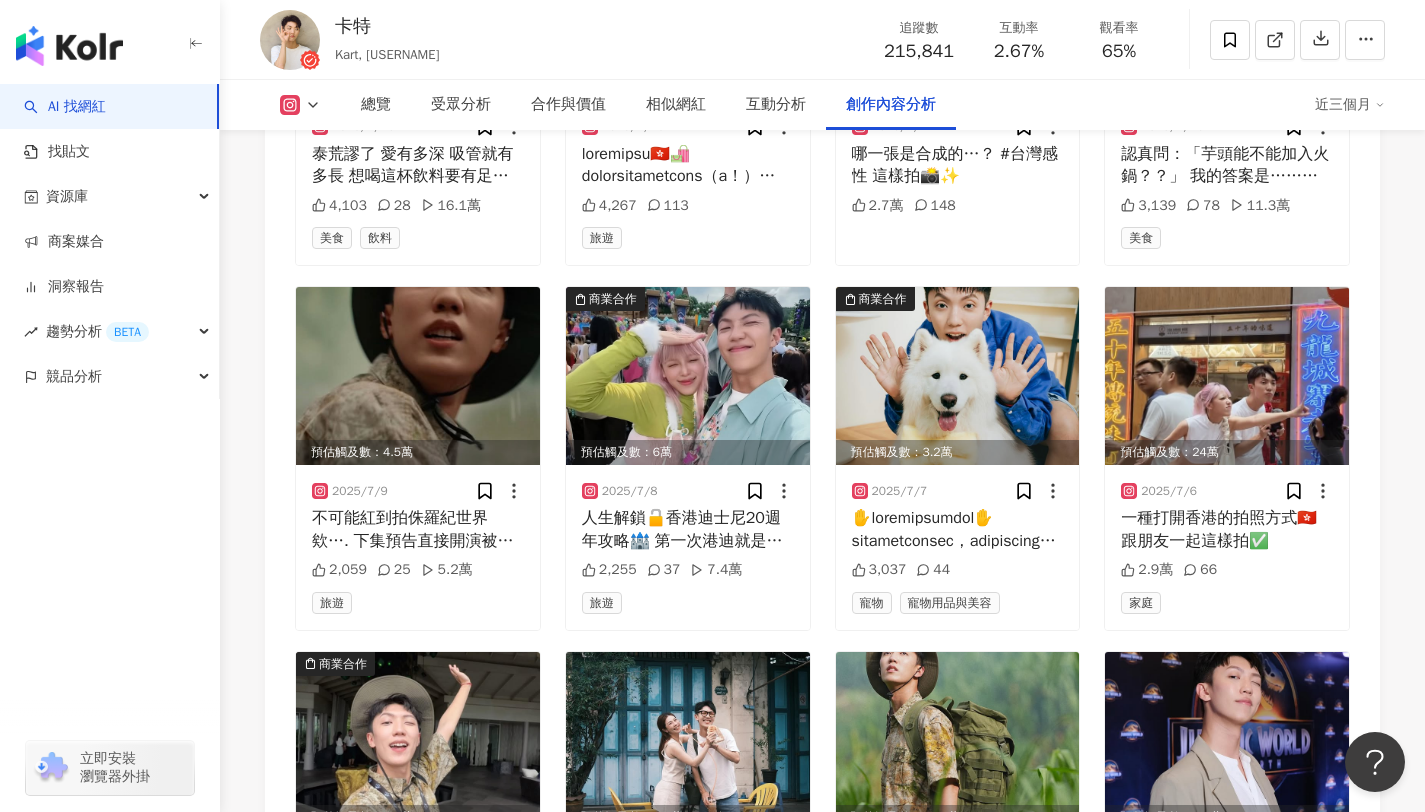 scroll, scrollTop: 8108, scrollLeft: 0, axis: vertical 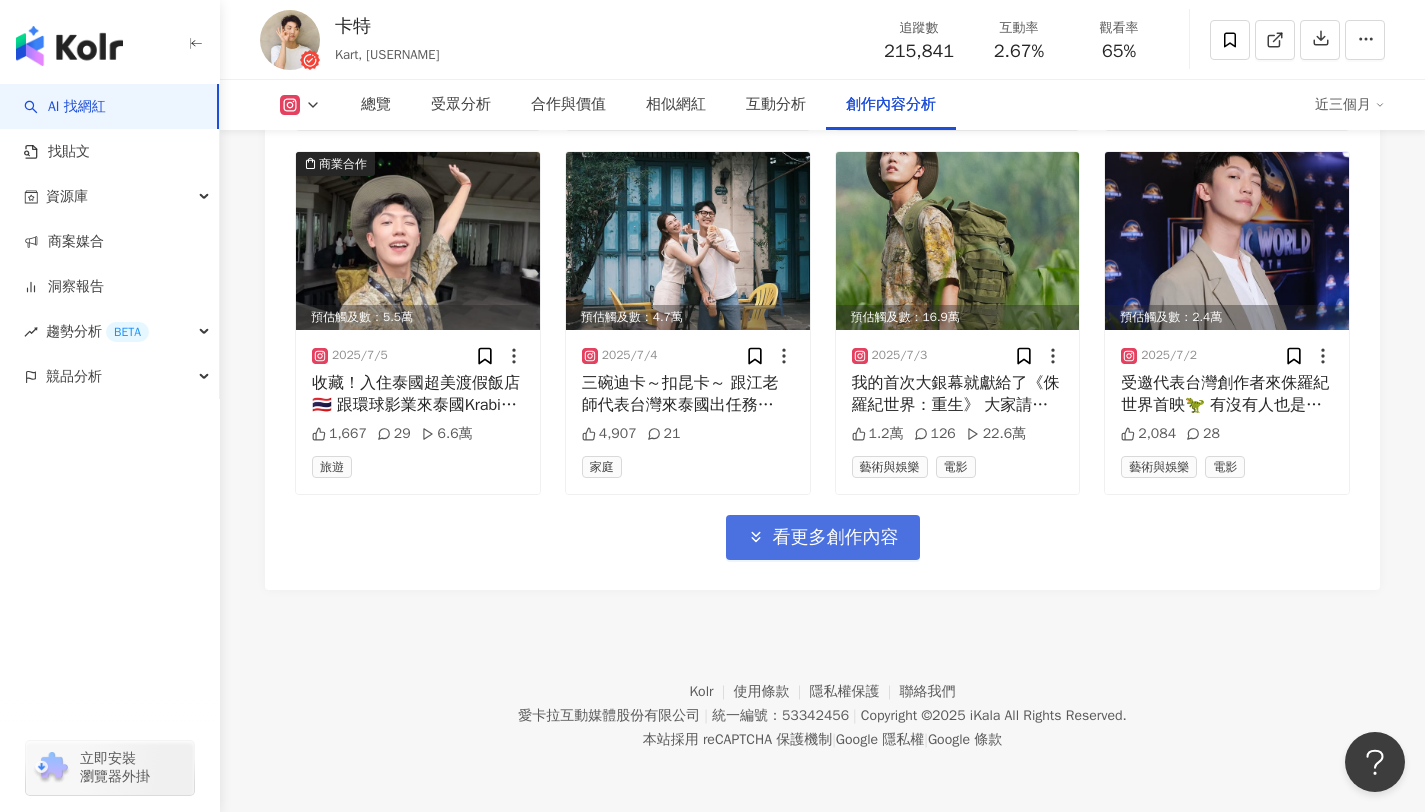 click on "看更多創作內容" at bounding box center (823, 537) 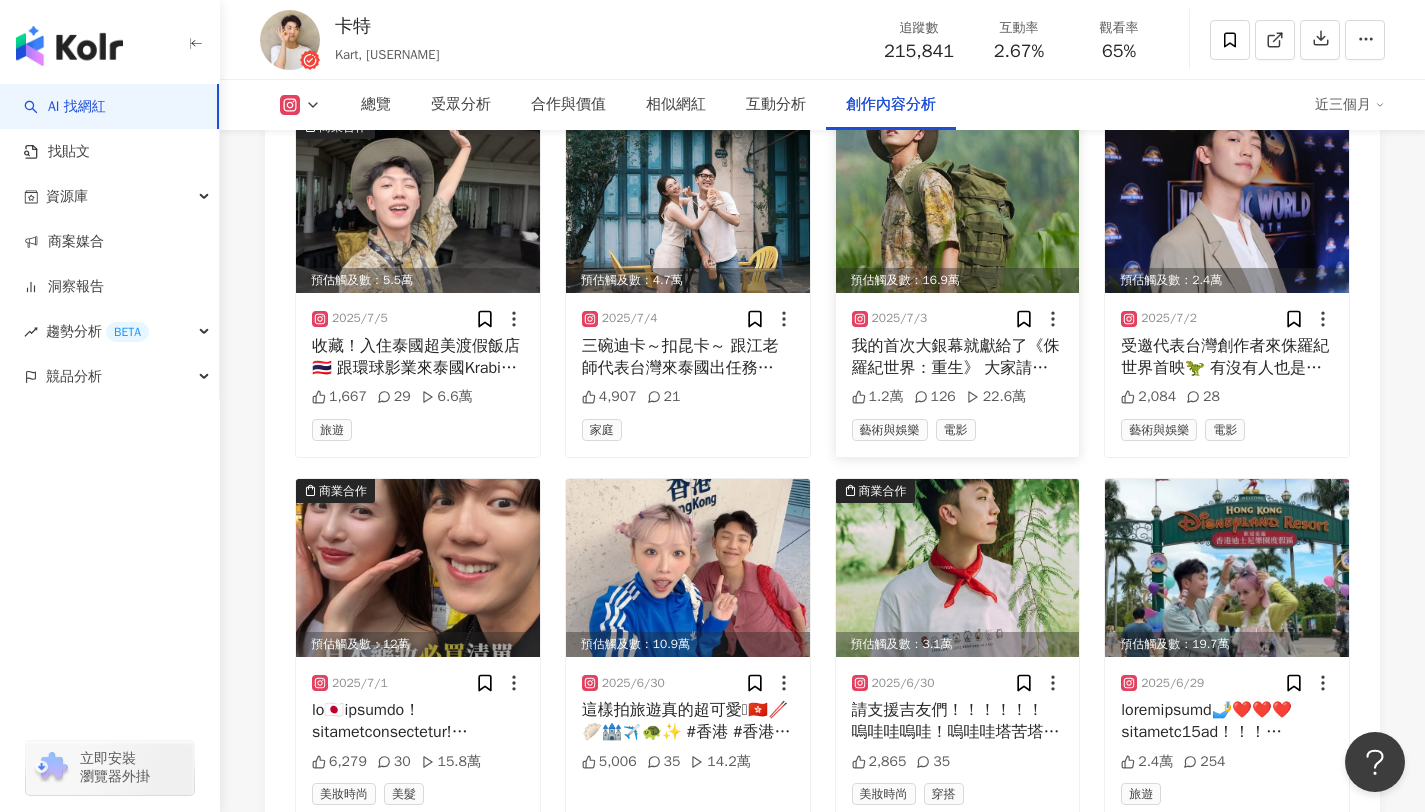scroll, scrollTop: 8429, scrollLeft: 0, axis: vertical 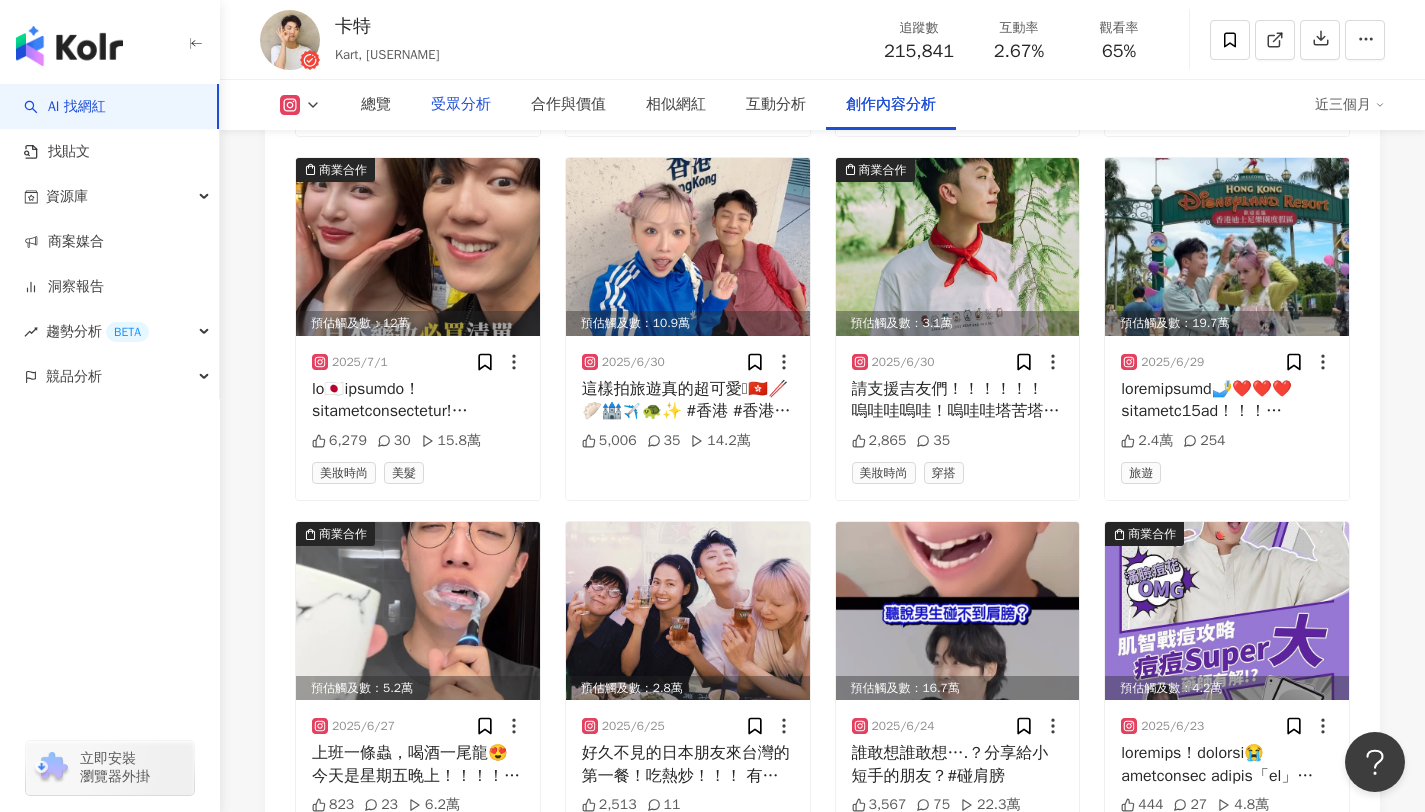 click on "受眾分析" at bounding box center (461, 105) 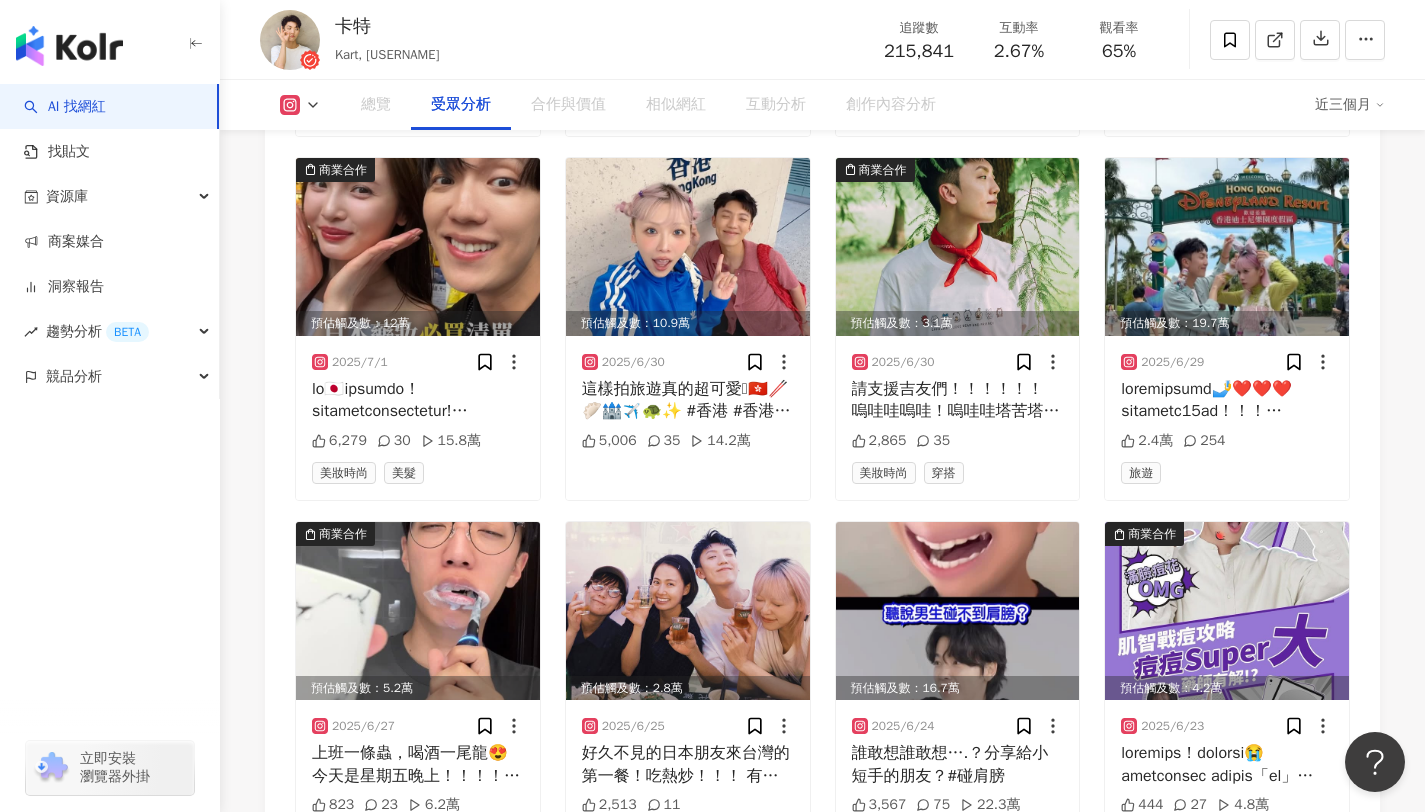scroll, scrollTop: 1694, scrollLeft: 0, axis: vertical 